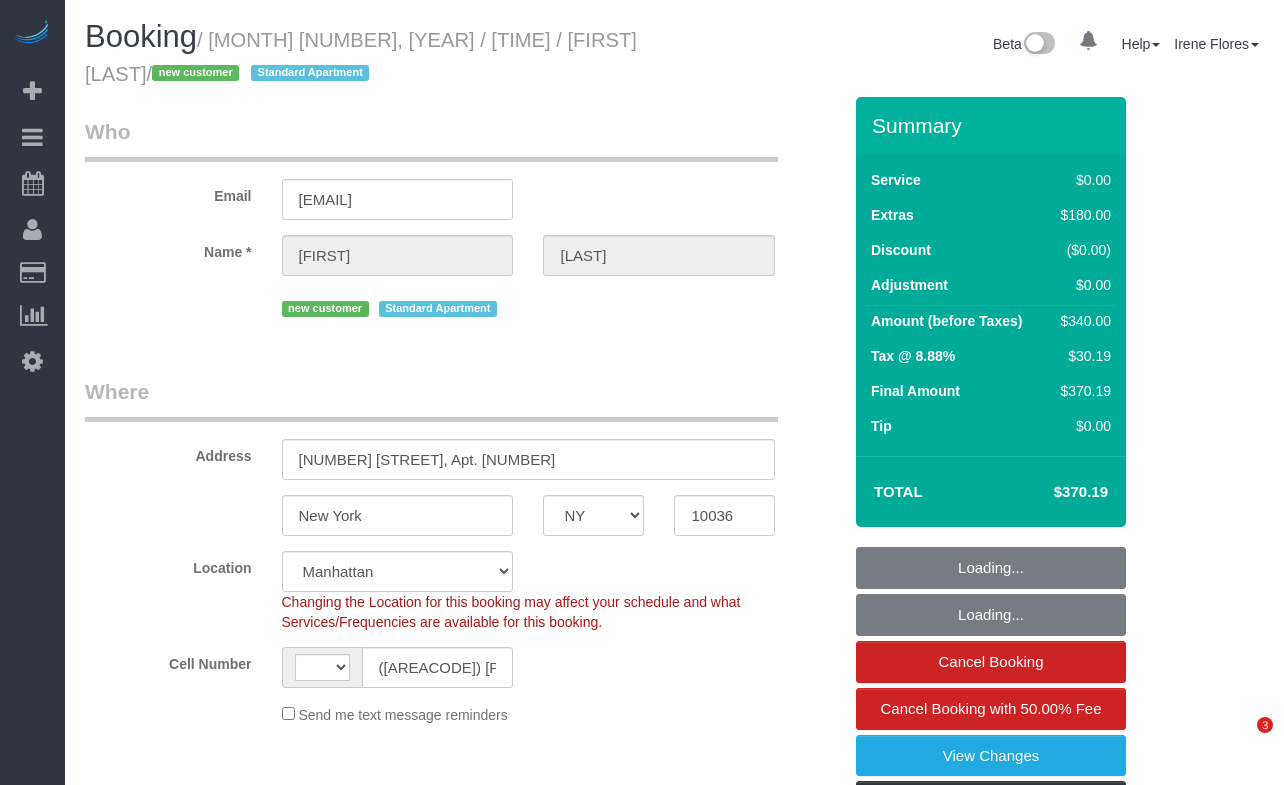 select on "NY" 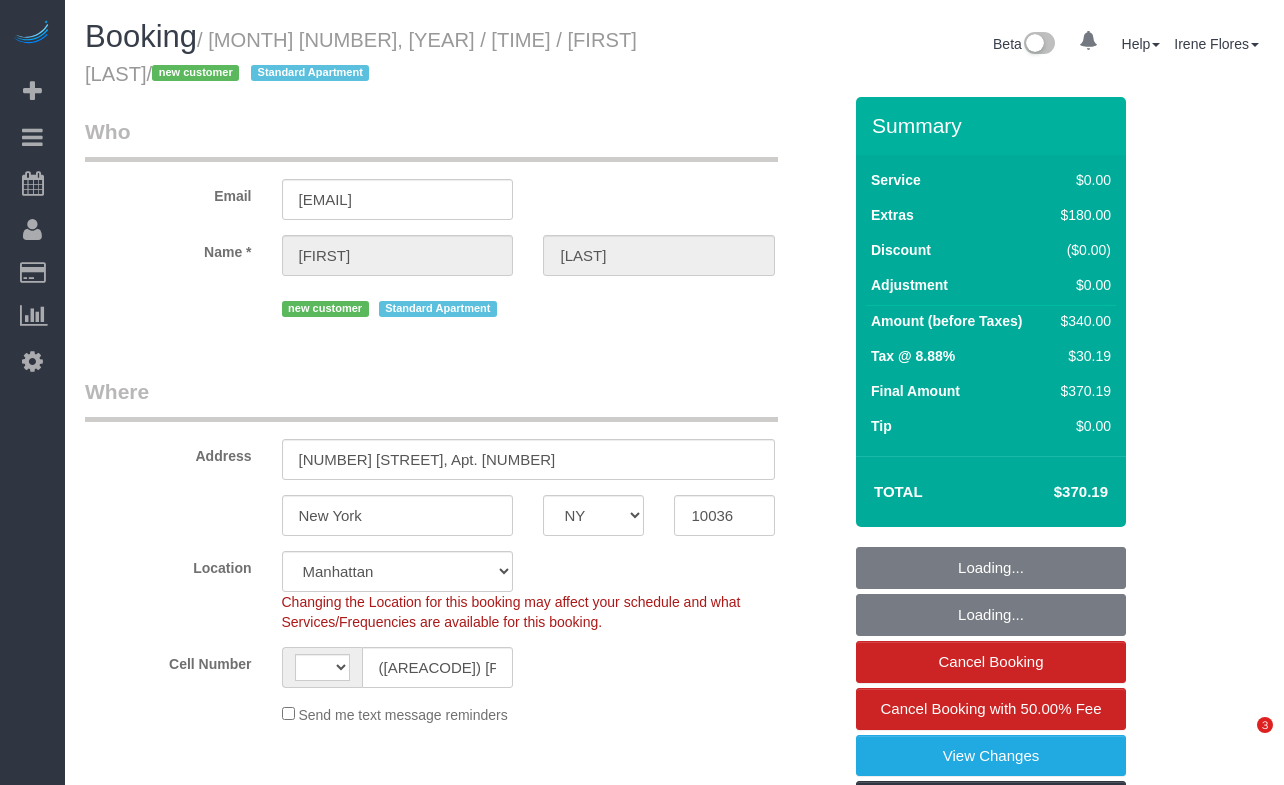 scroll, scrollTop: 86, scrollLeft: 0, axis: vertical 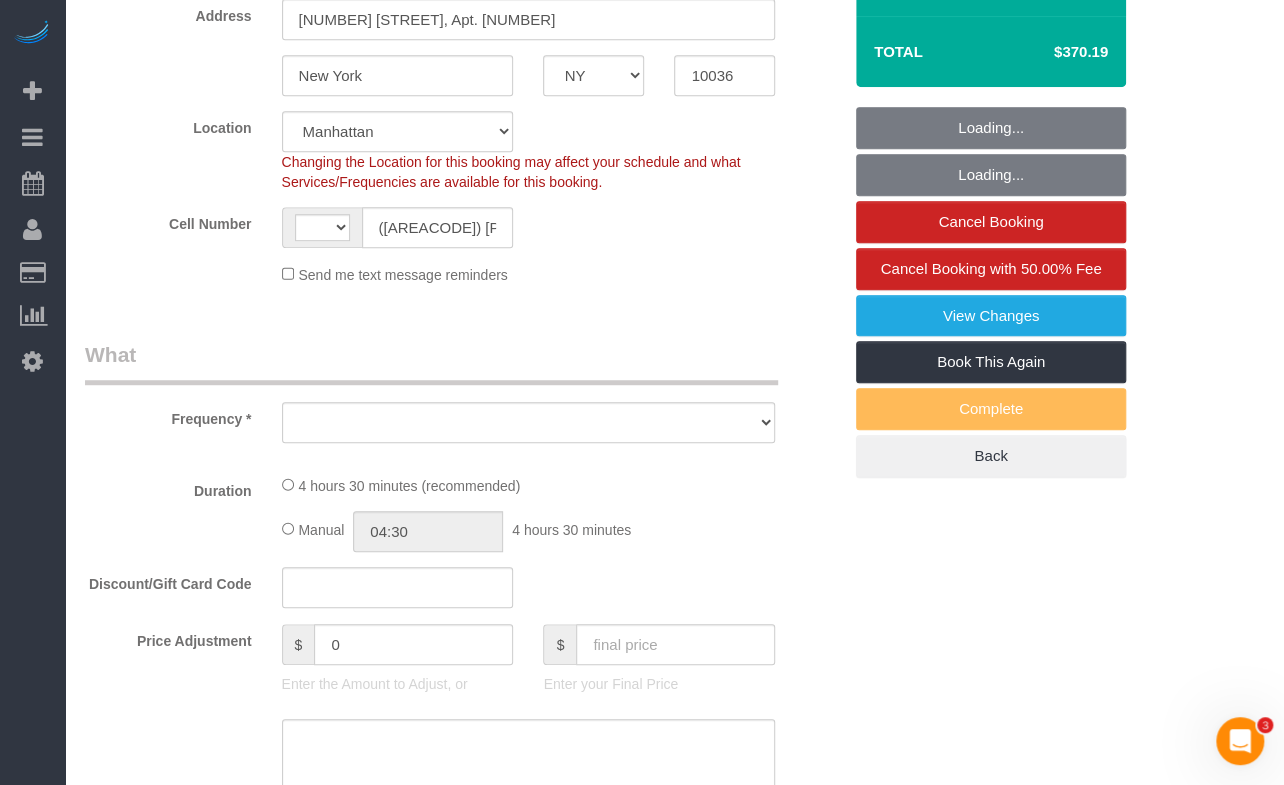 select on "string:stripe-pm_1RpE4G4VGloSiKo7fRSaPYOE" 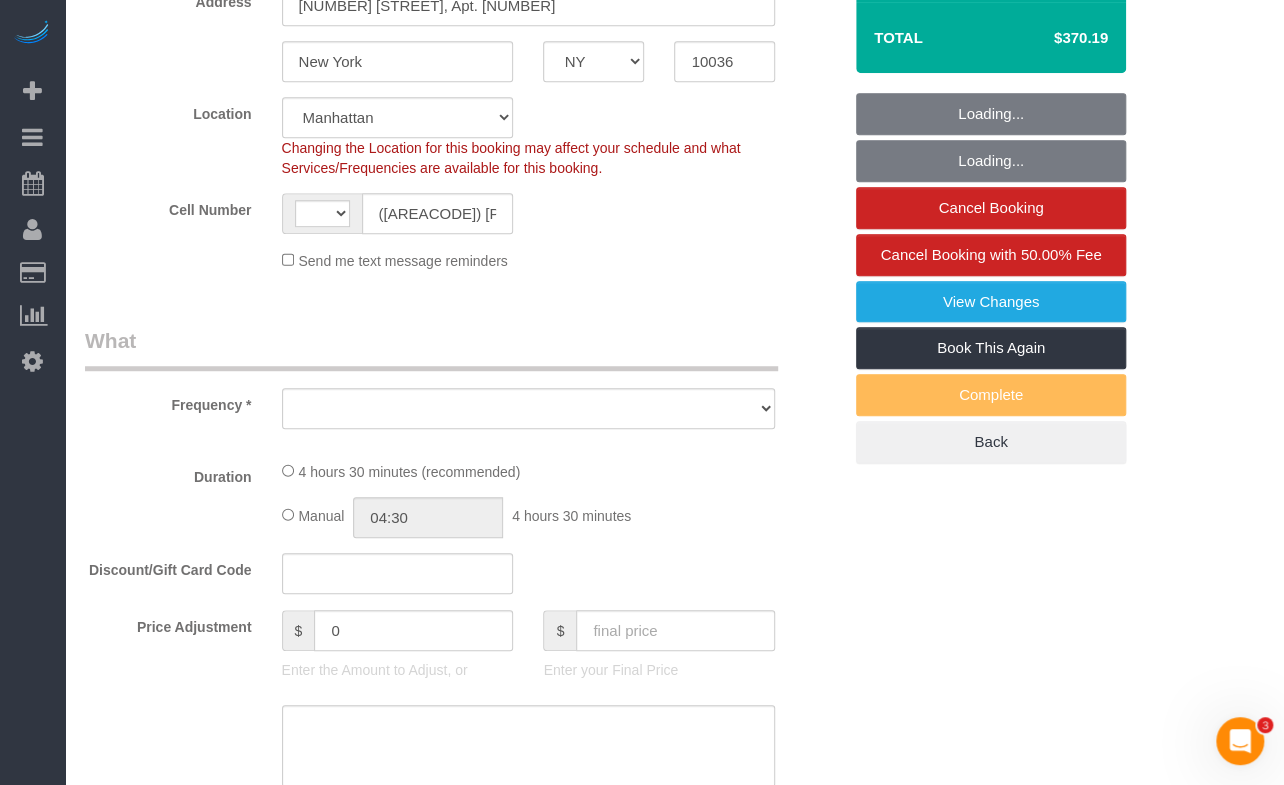 select on "string:US" 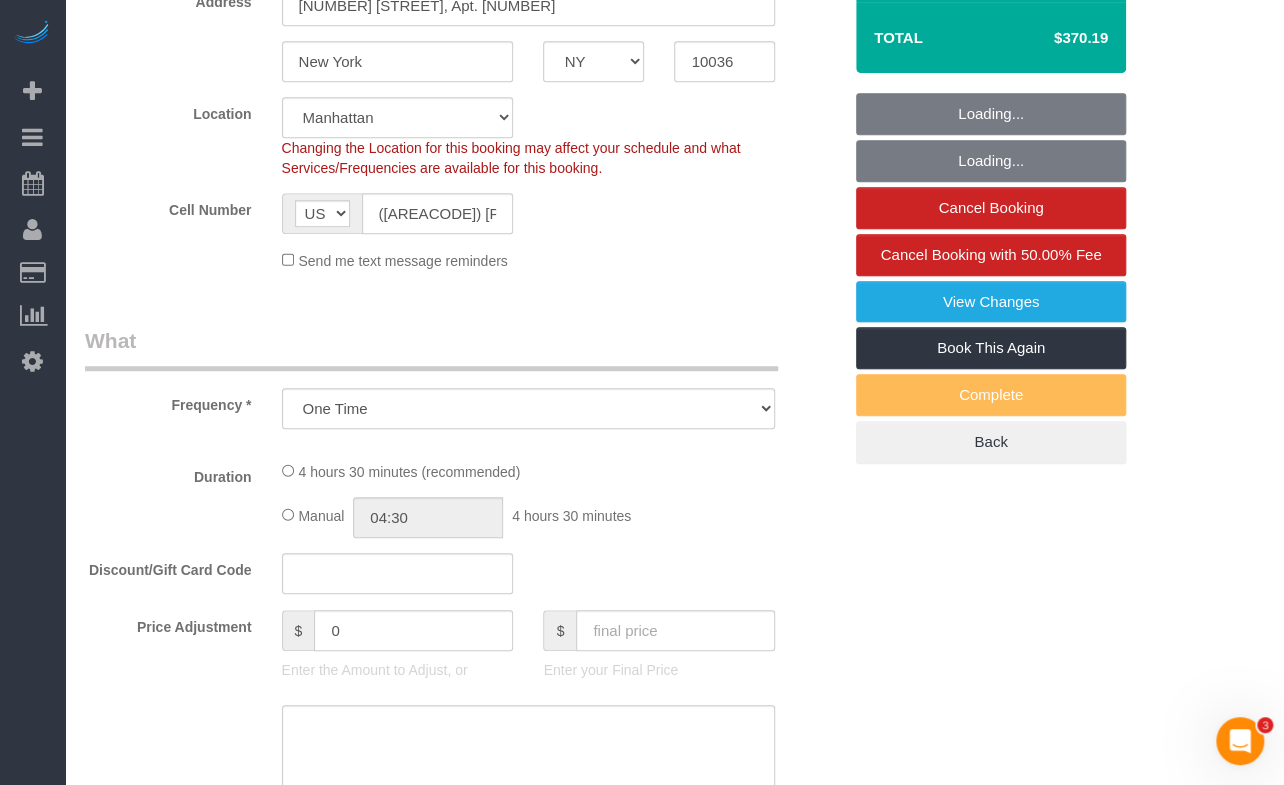 select on "object:983" 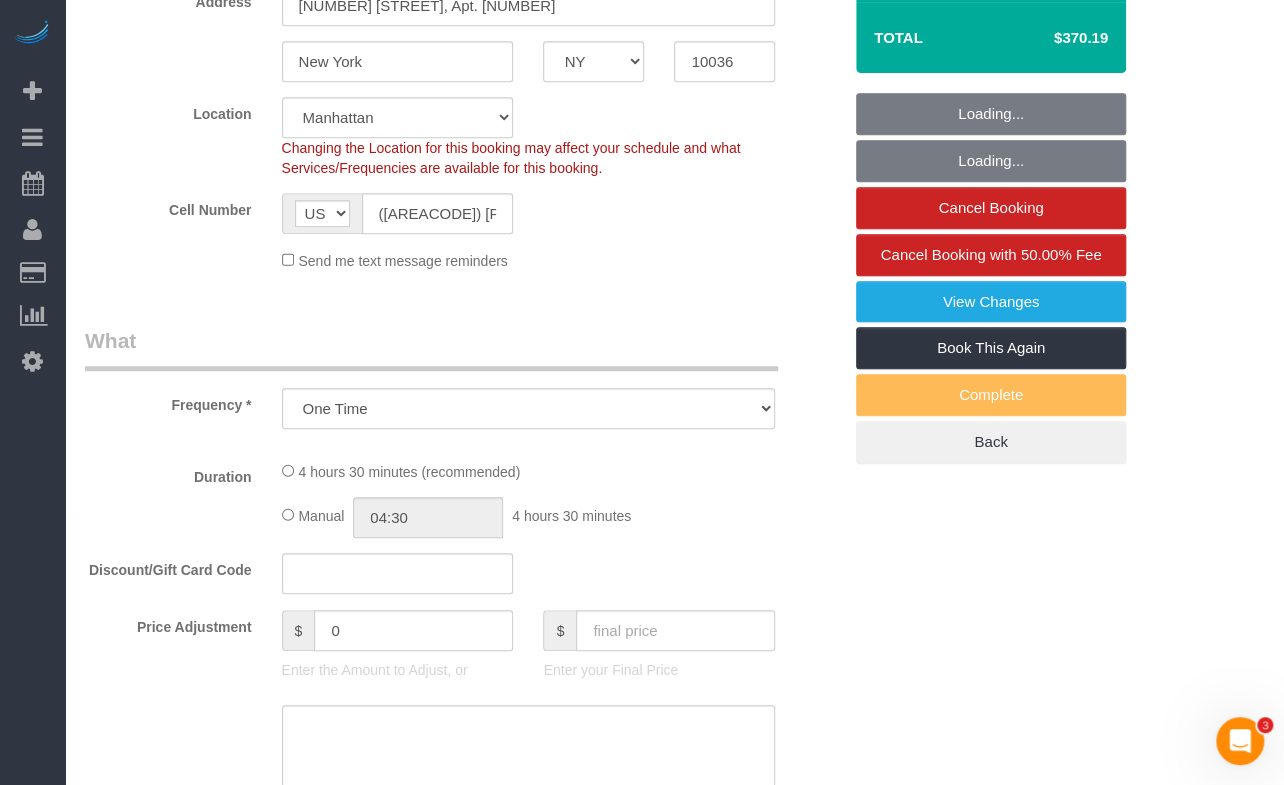 select on "number:15" 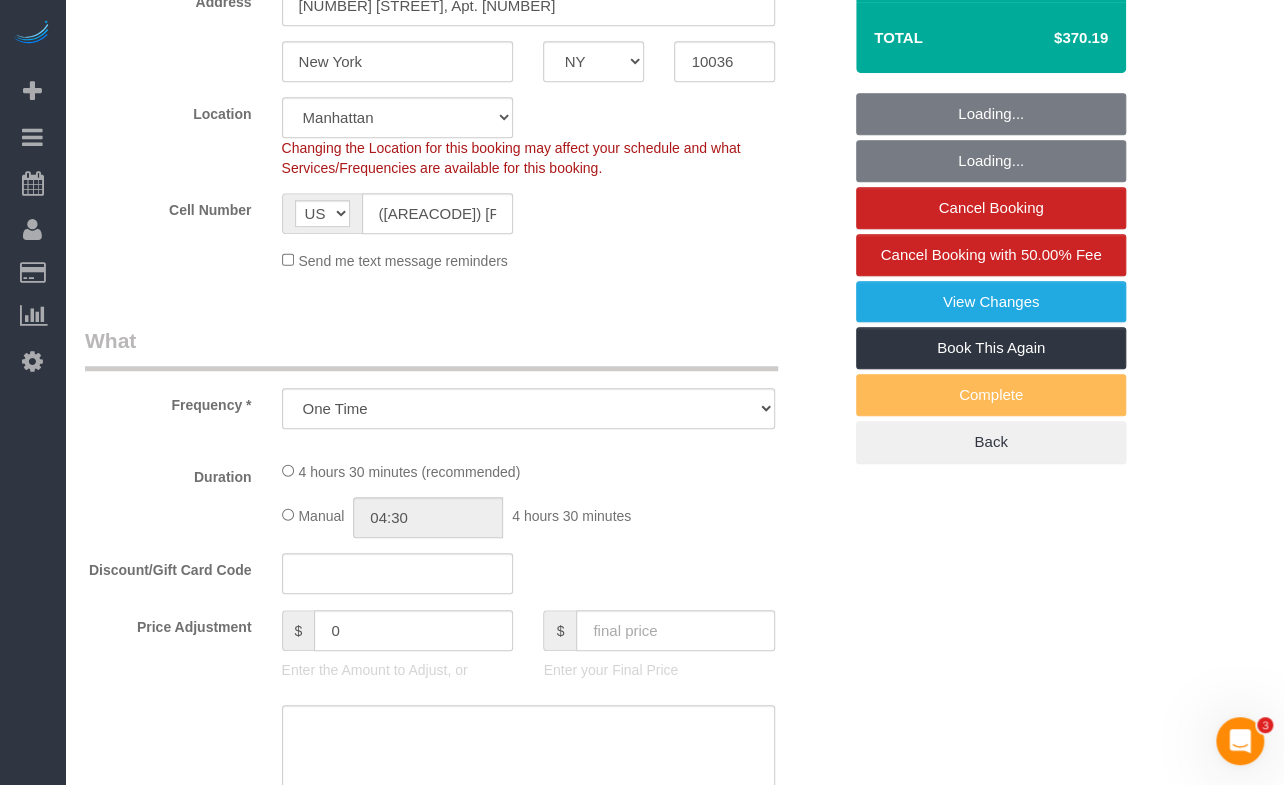 select on "number:7" 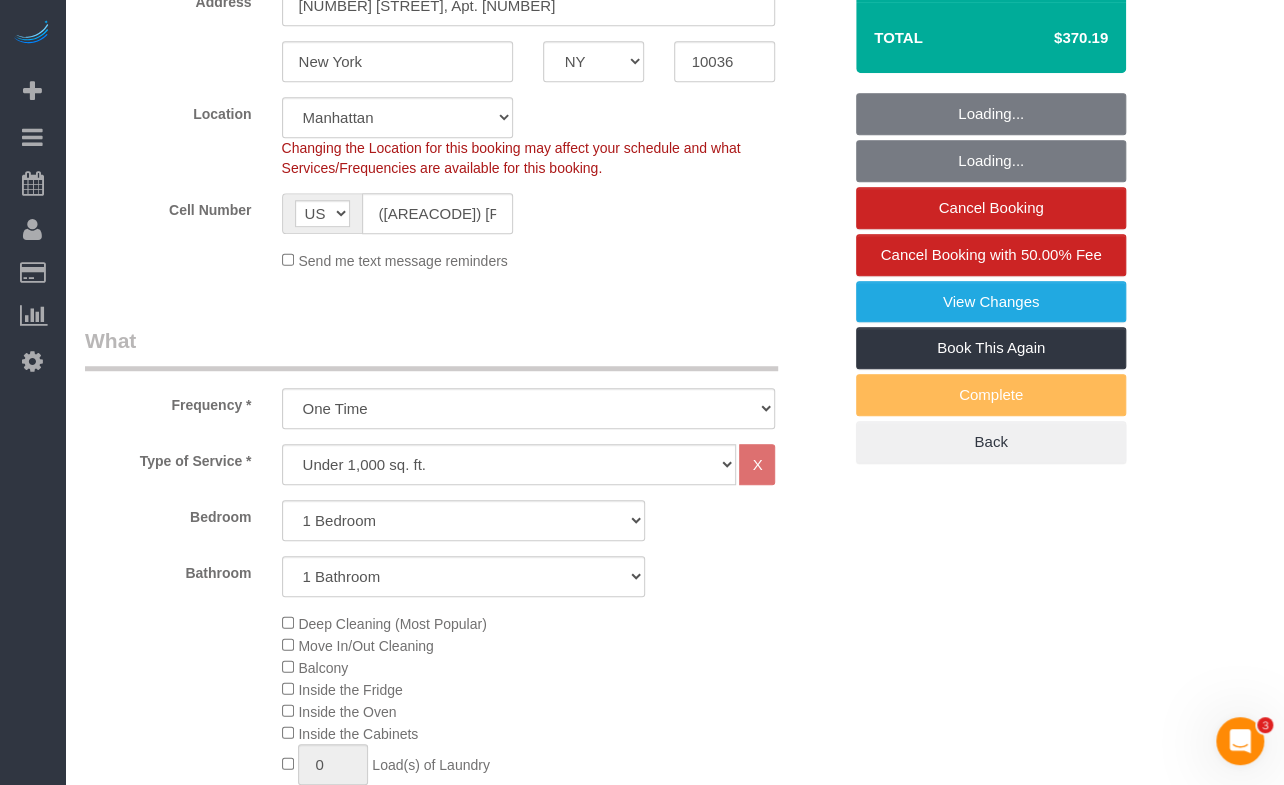 select on "1" 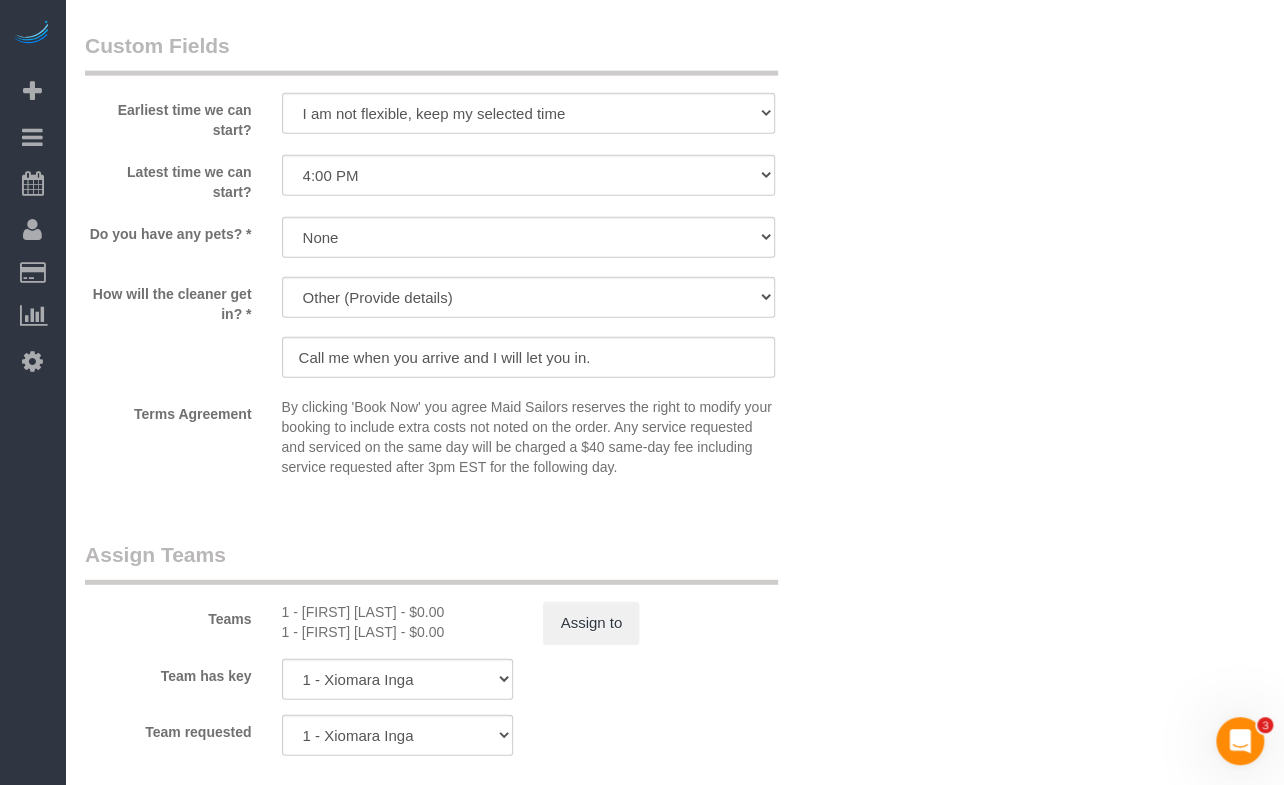 scroll, scrollTop: 2272, scrollLeft: 0, axis: vertical 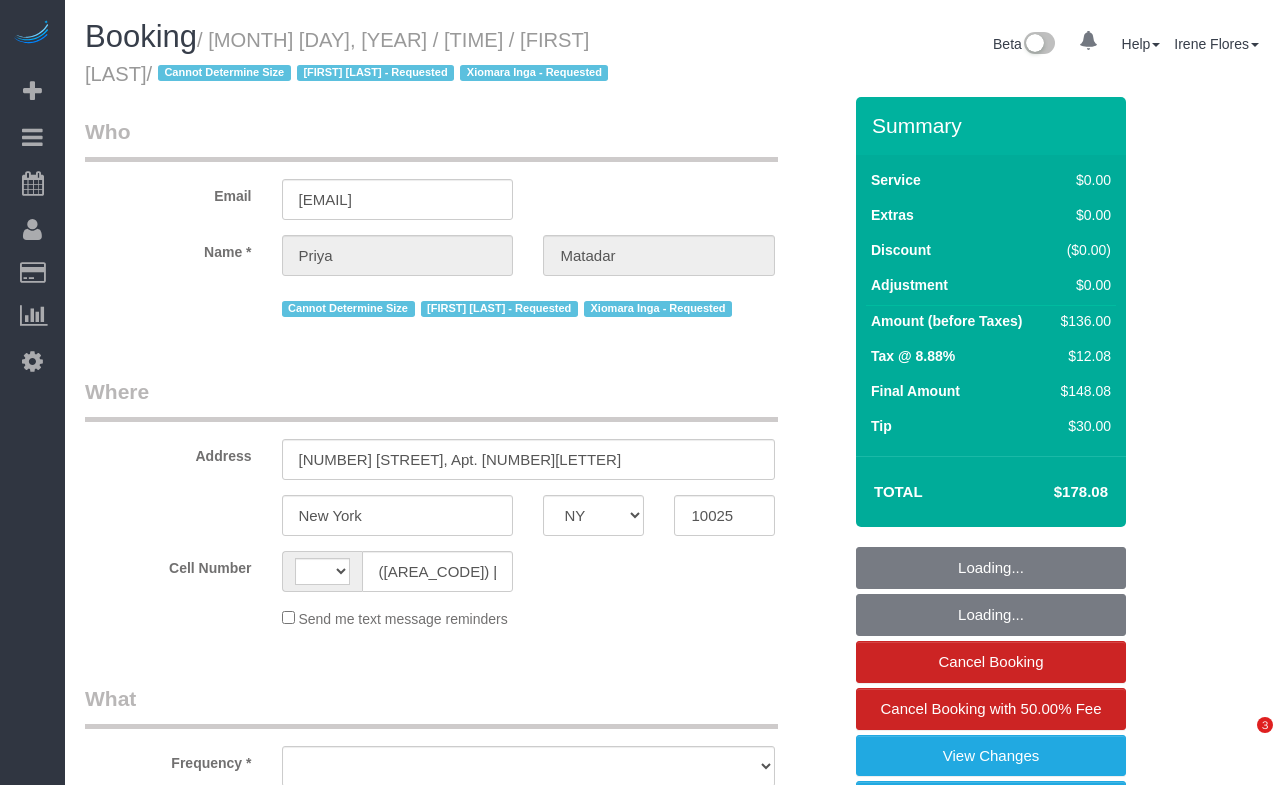 select on "NY" 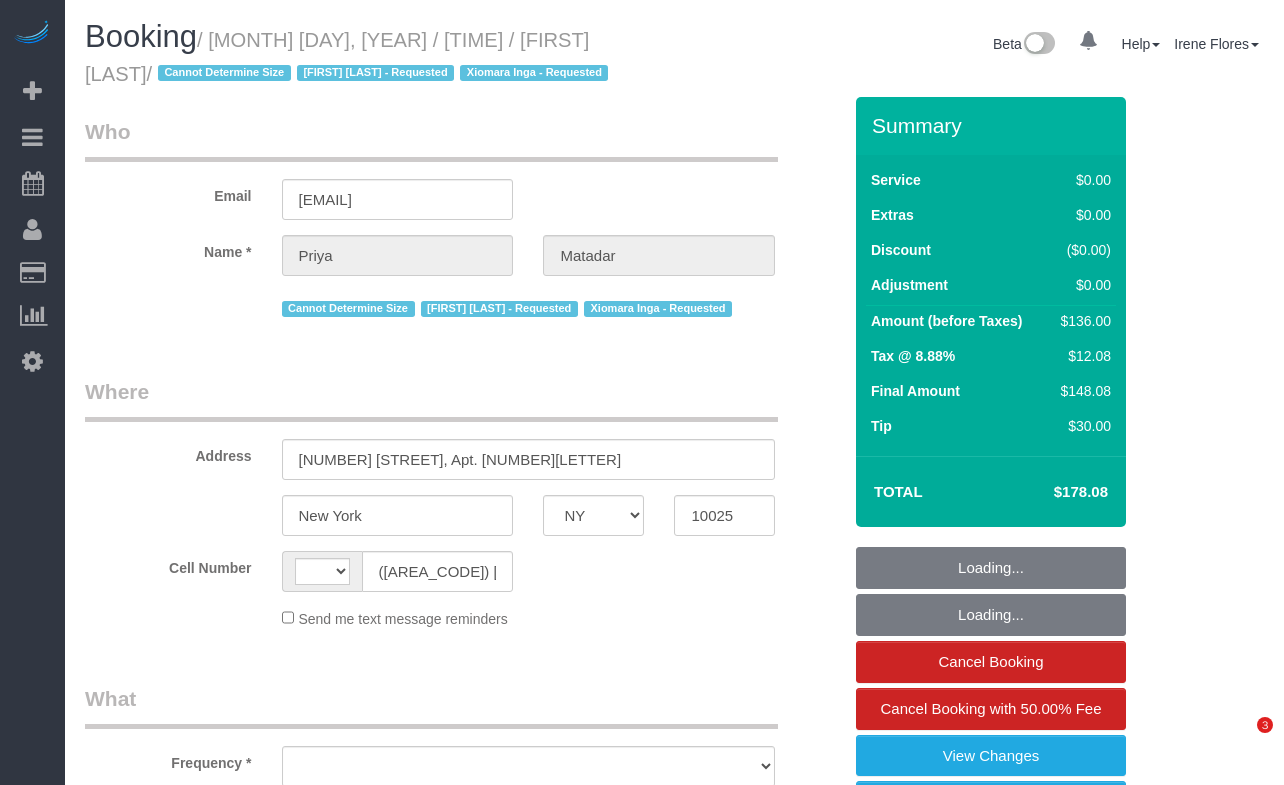 scroll, scrollTop: 454, scrollLeft: 0, axis: vertical 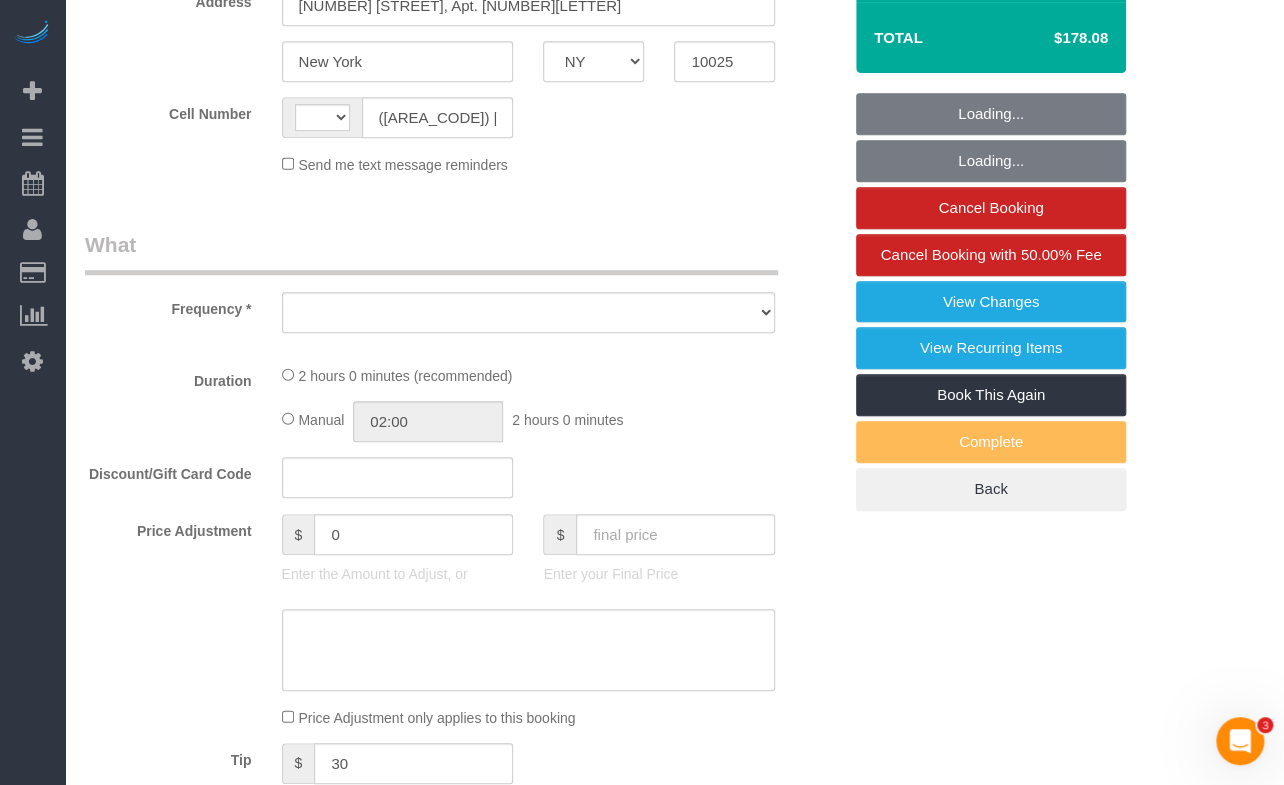 select on "string:stripe-pm_1REs6u4VGloSiKo70lTggjRu" 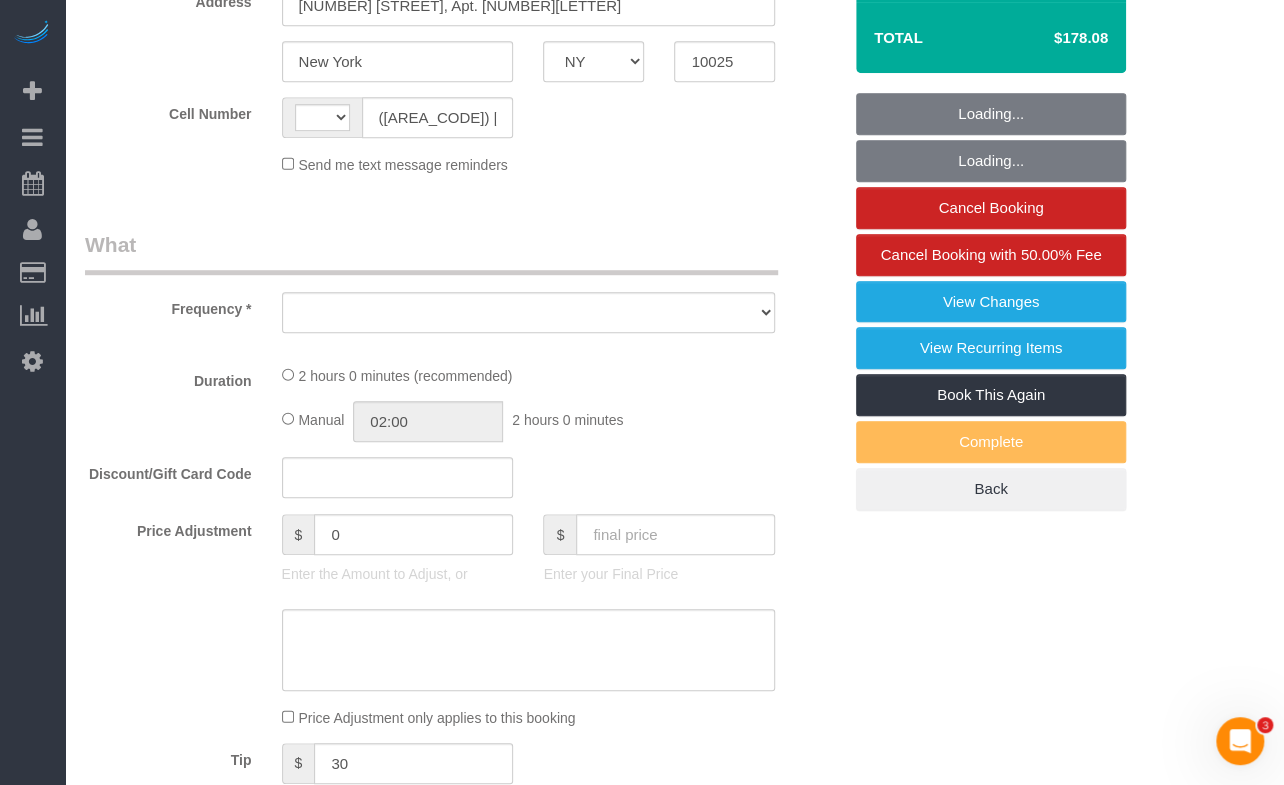 select on "1" 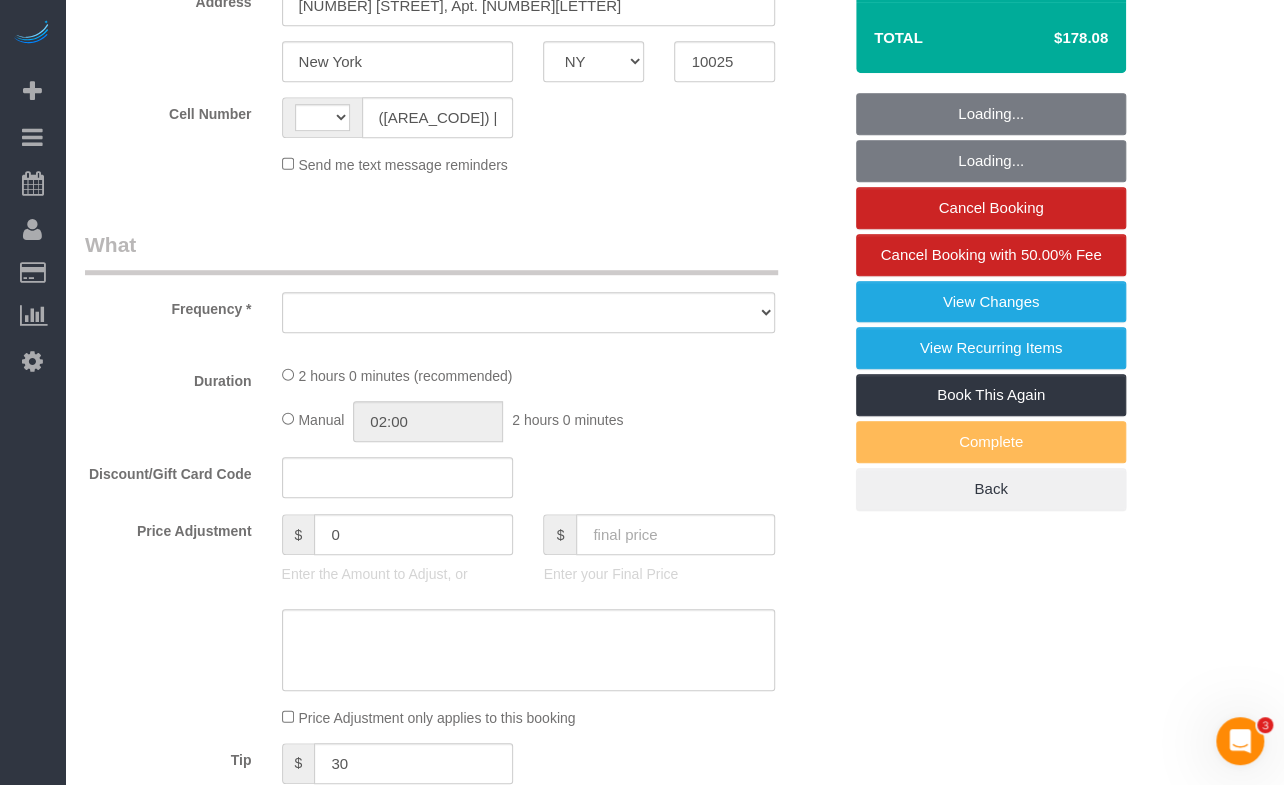 select on "number:73" 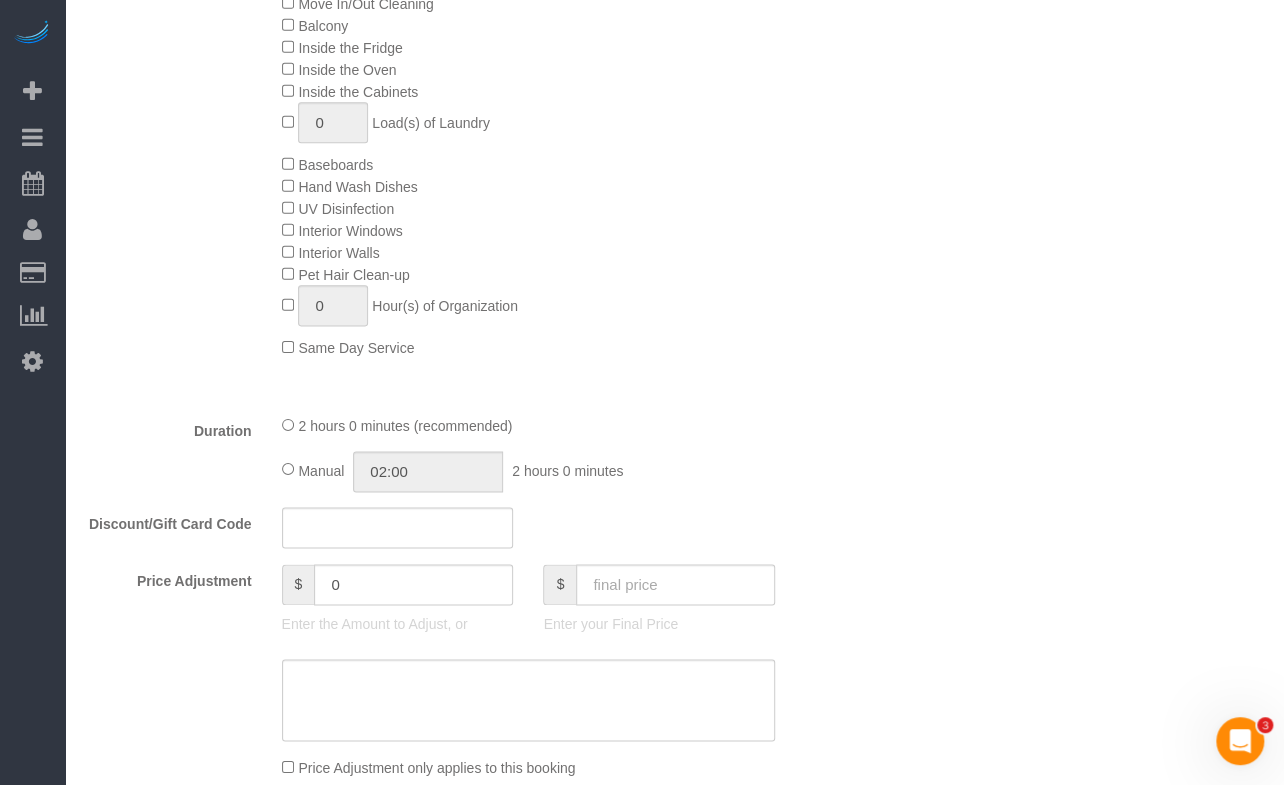 select on "string:US" 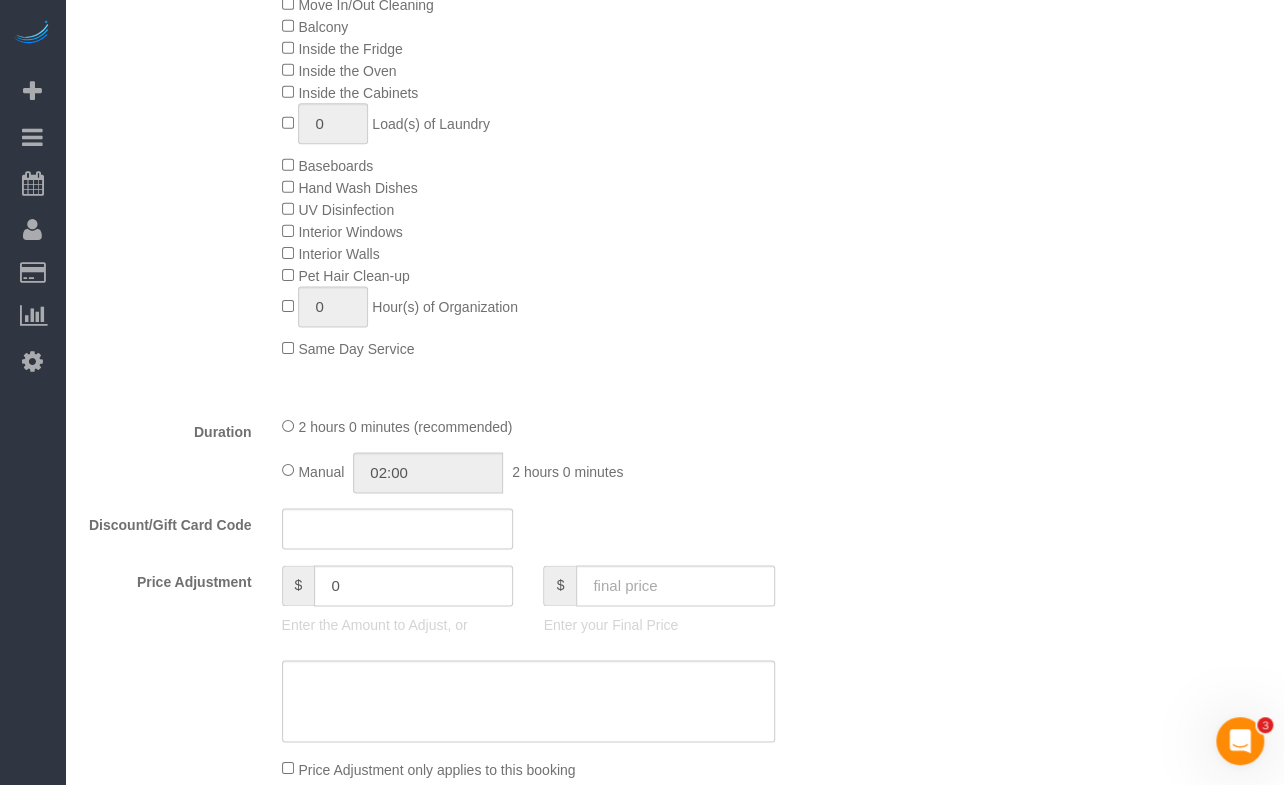 select on "spot1" 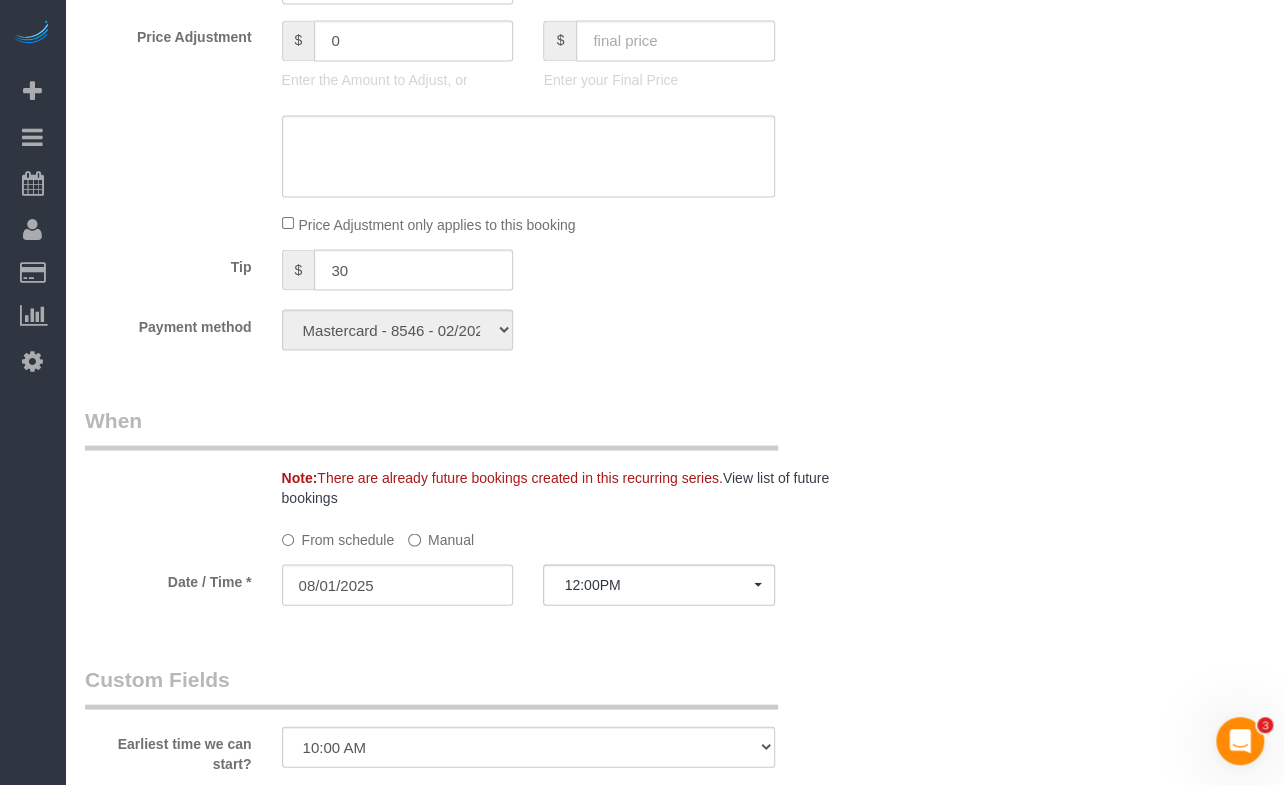 select on "object:1091" 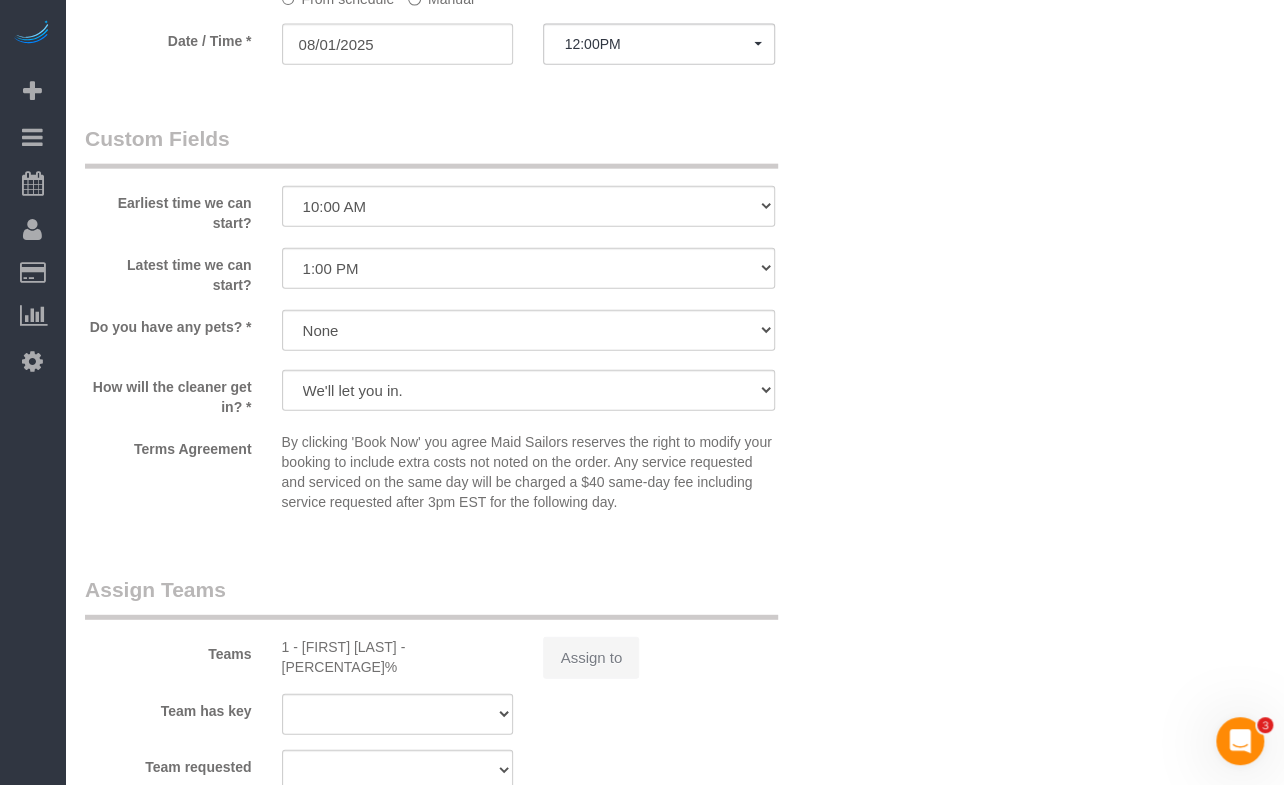 select on "1" 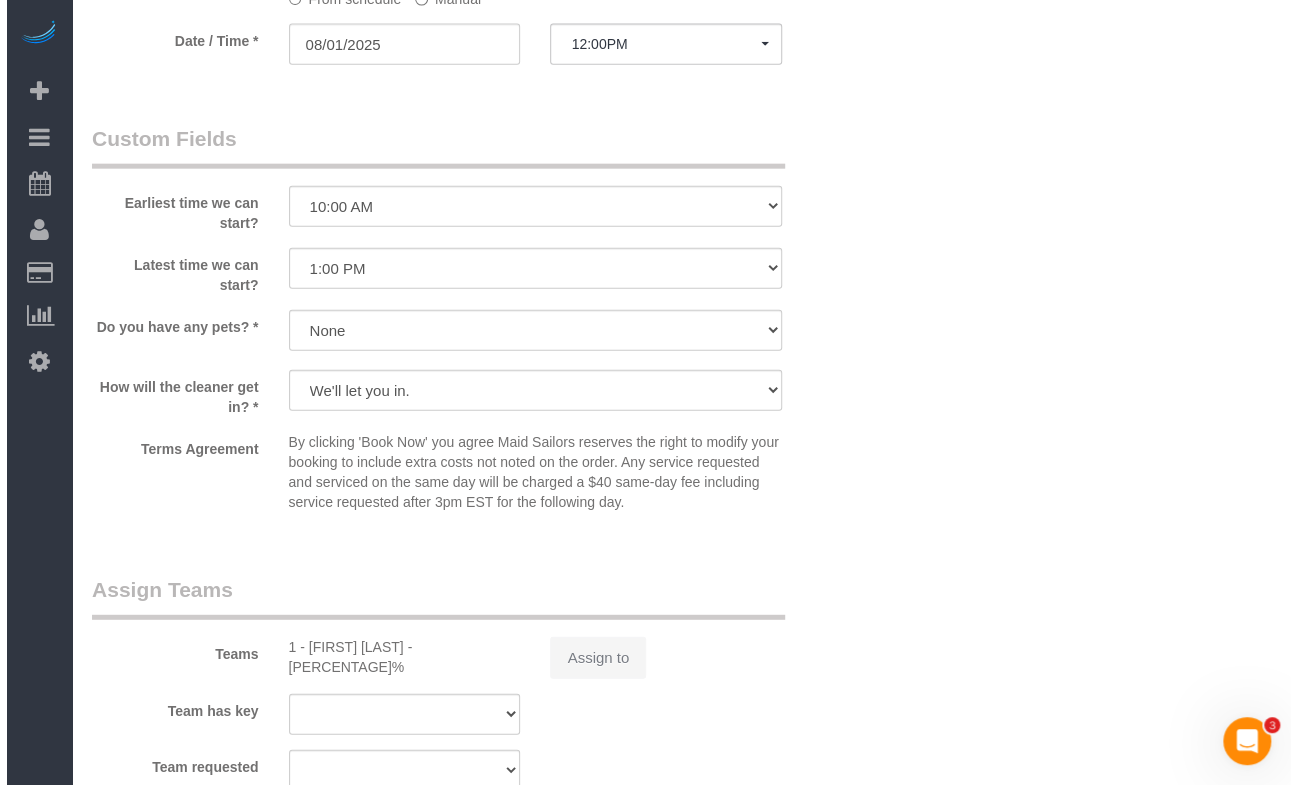 scroll, scrollTop: 2186, scrollLeft: 0, axis: vertical 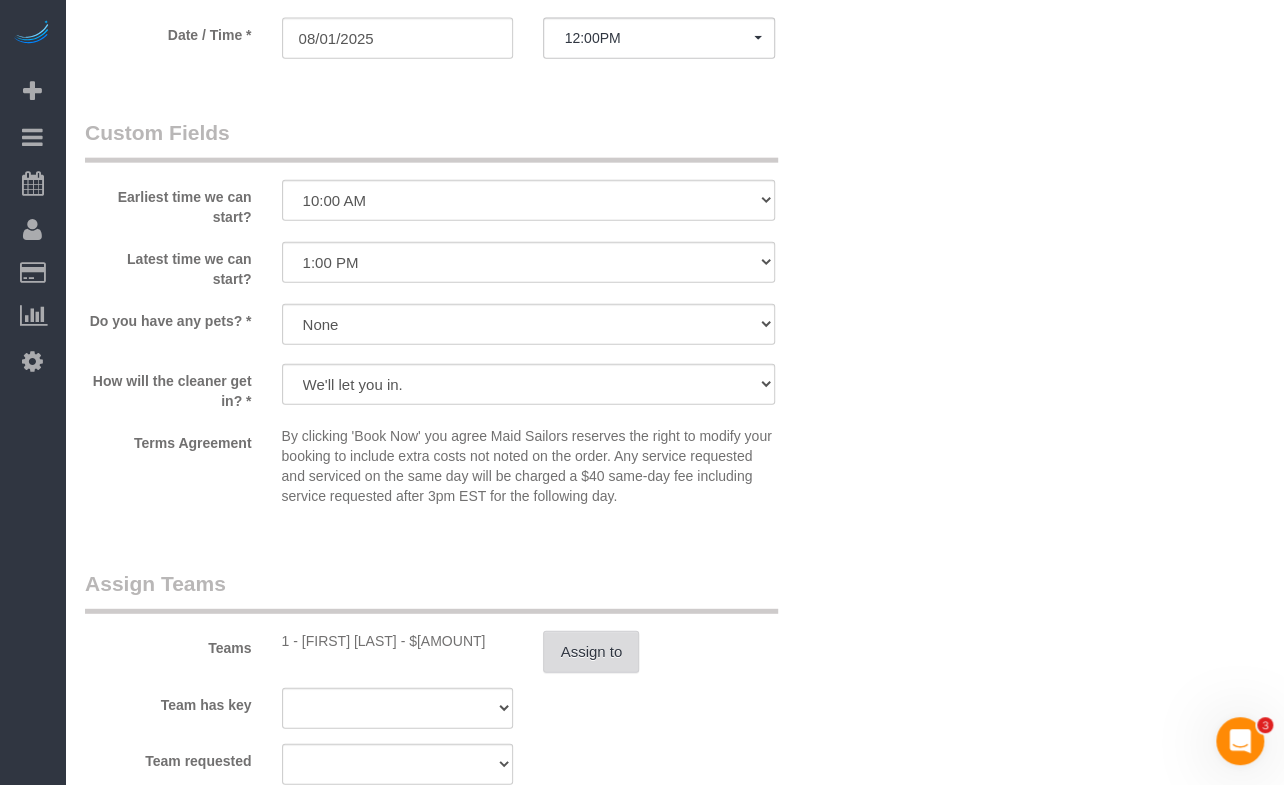 click on "Assign to" at bounding box center (591, 652) 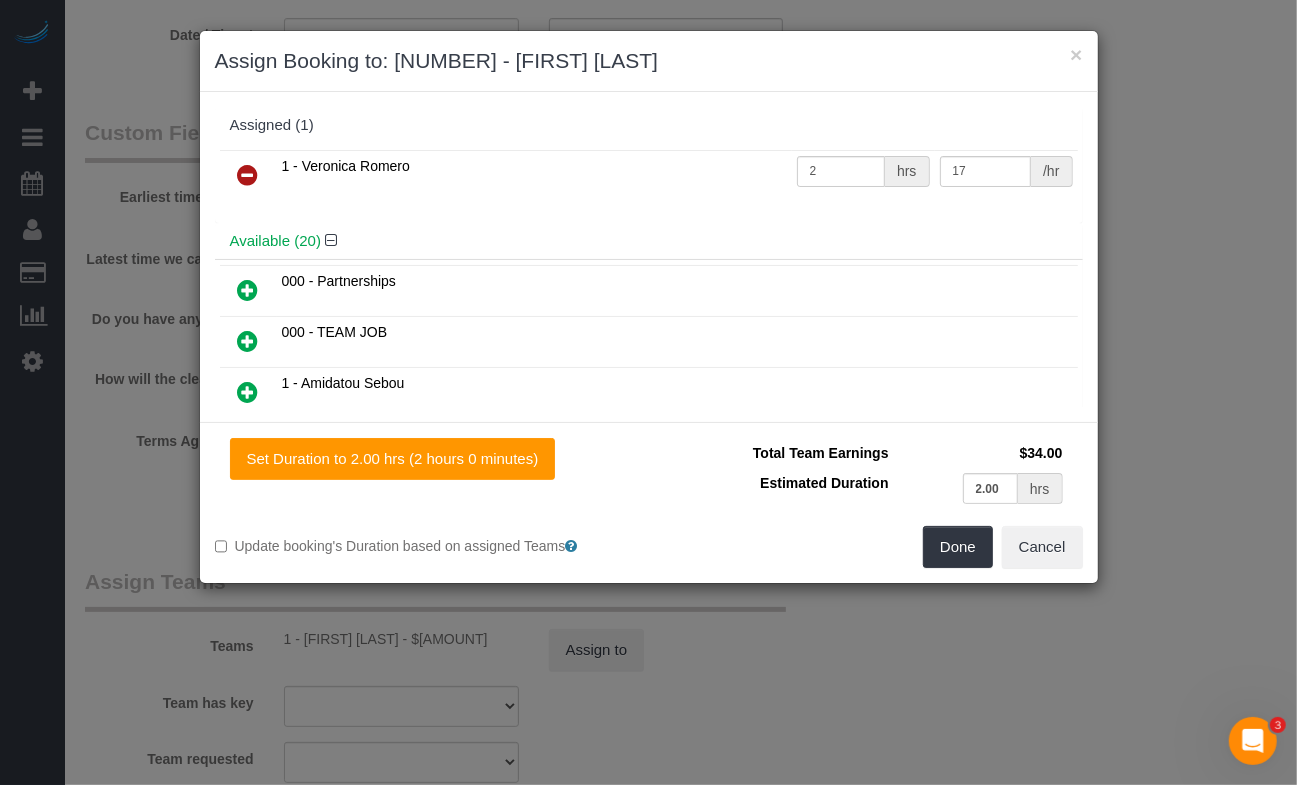 click at bounding box center [248, 175] 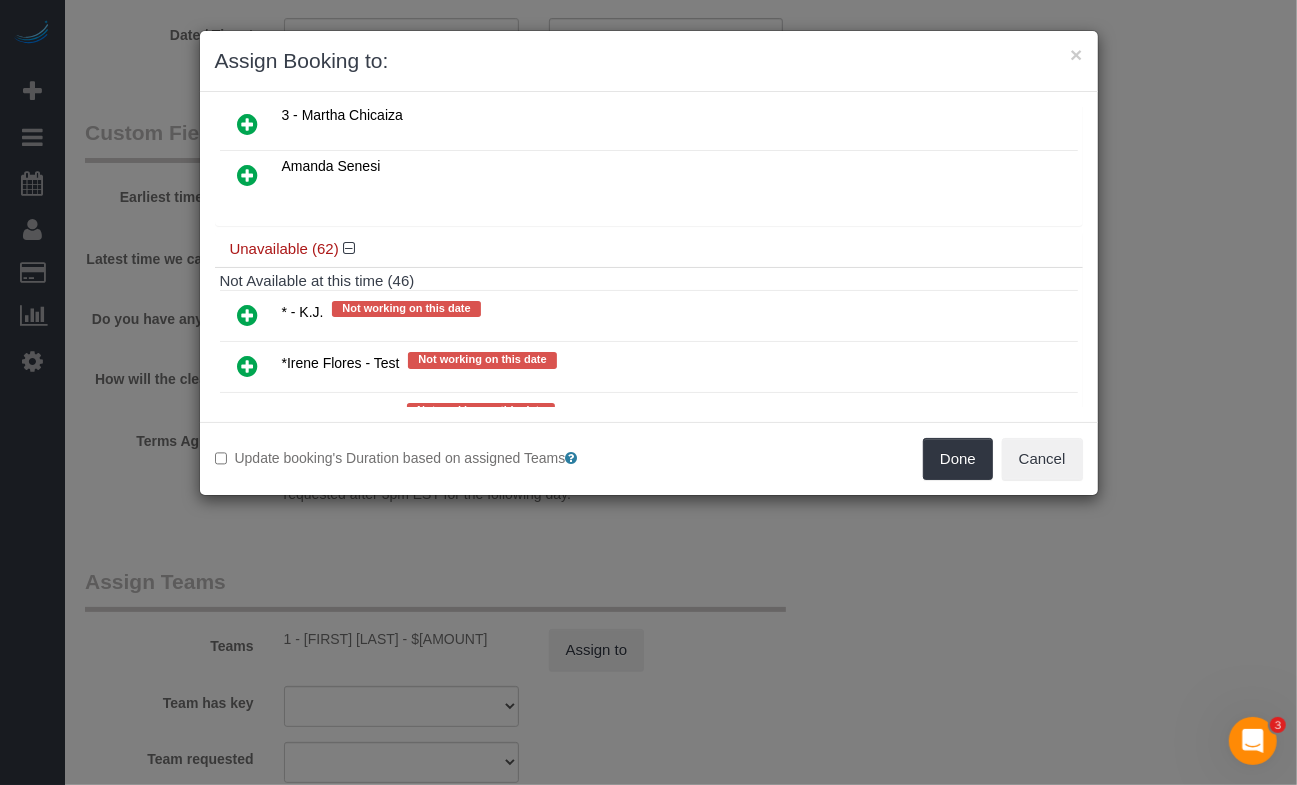 click at bounding box center (248, 315) 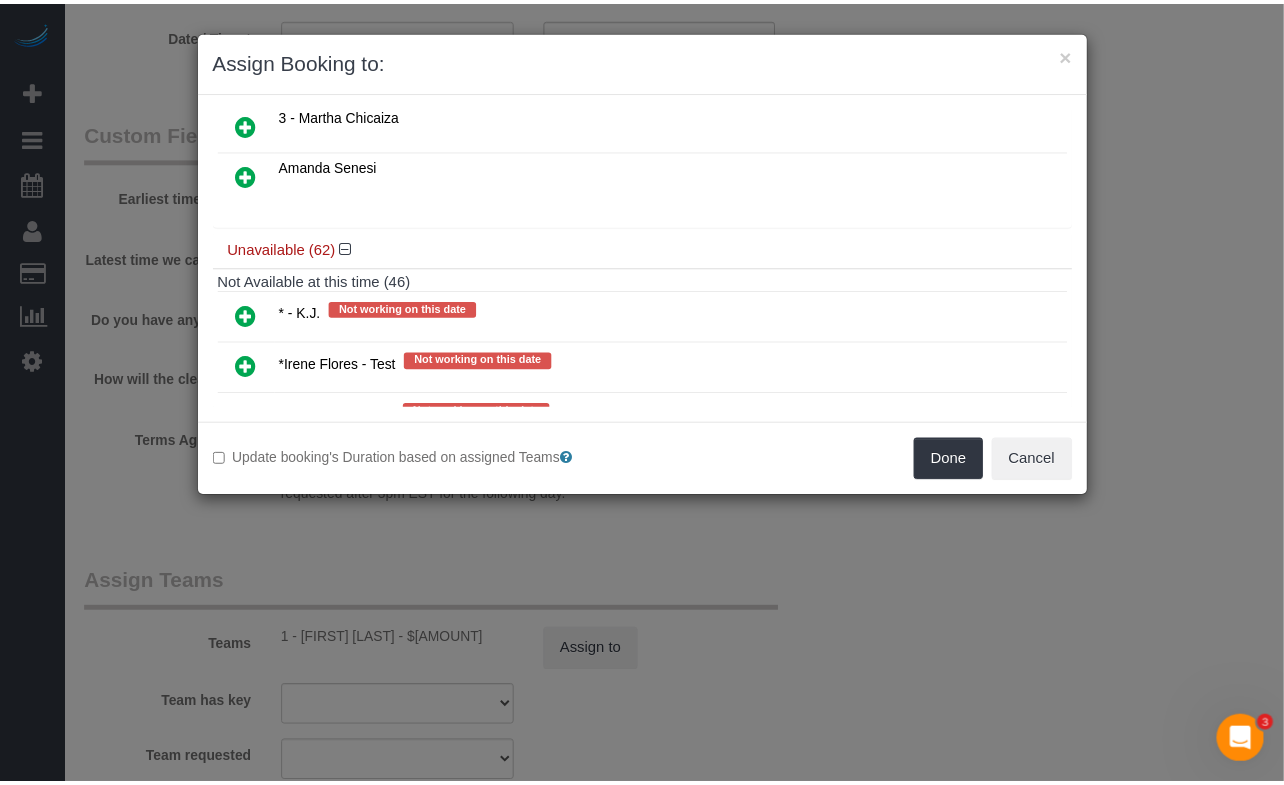 scroll, scrollTop: 1138, scrollLeft: 0, axis: vertical 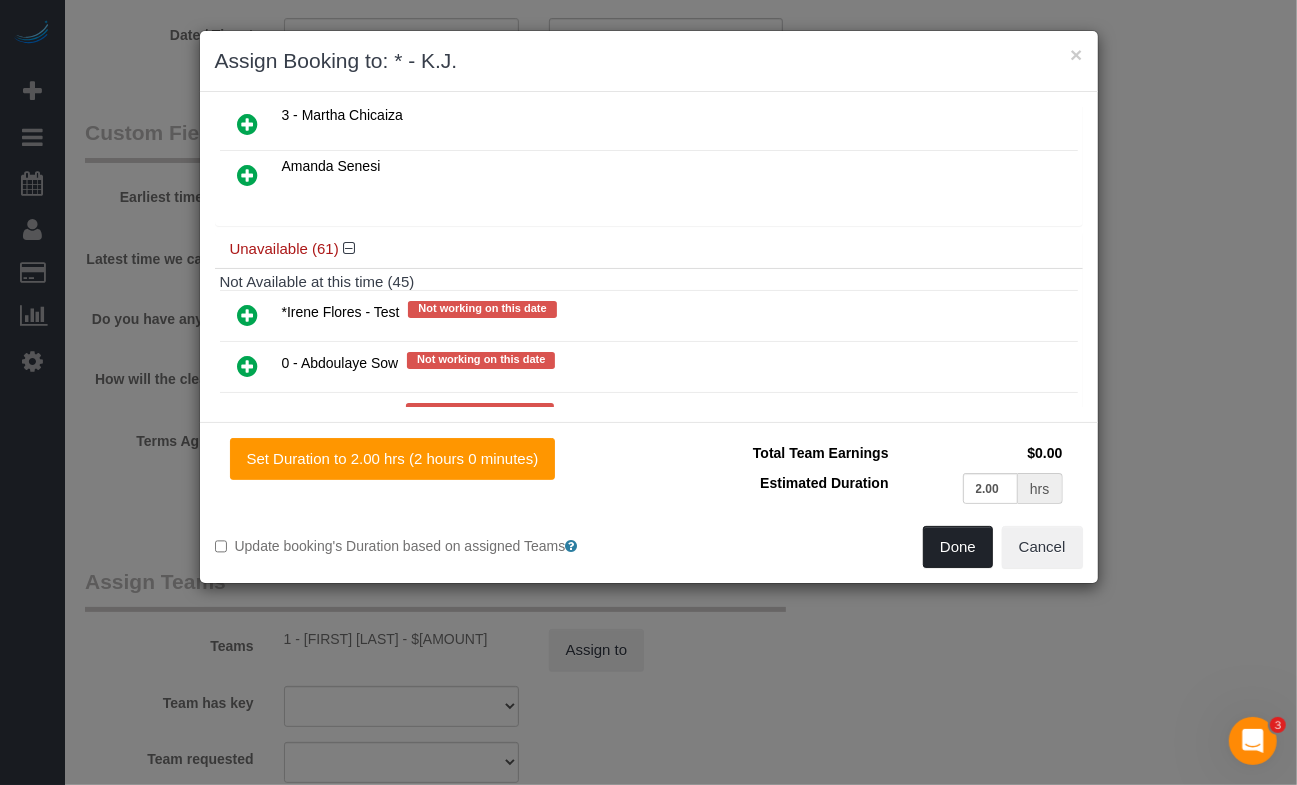 click on "Done" at bounding box center (958, 547) 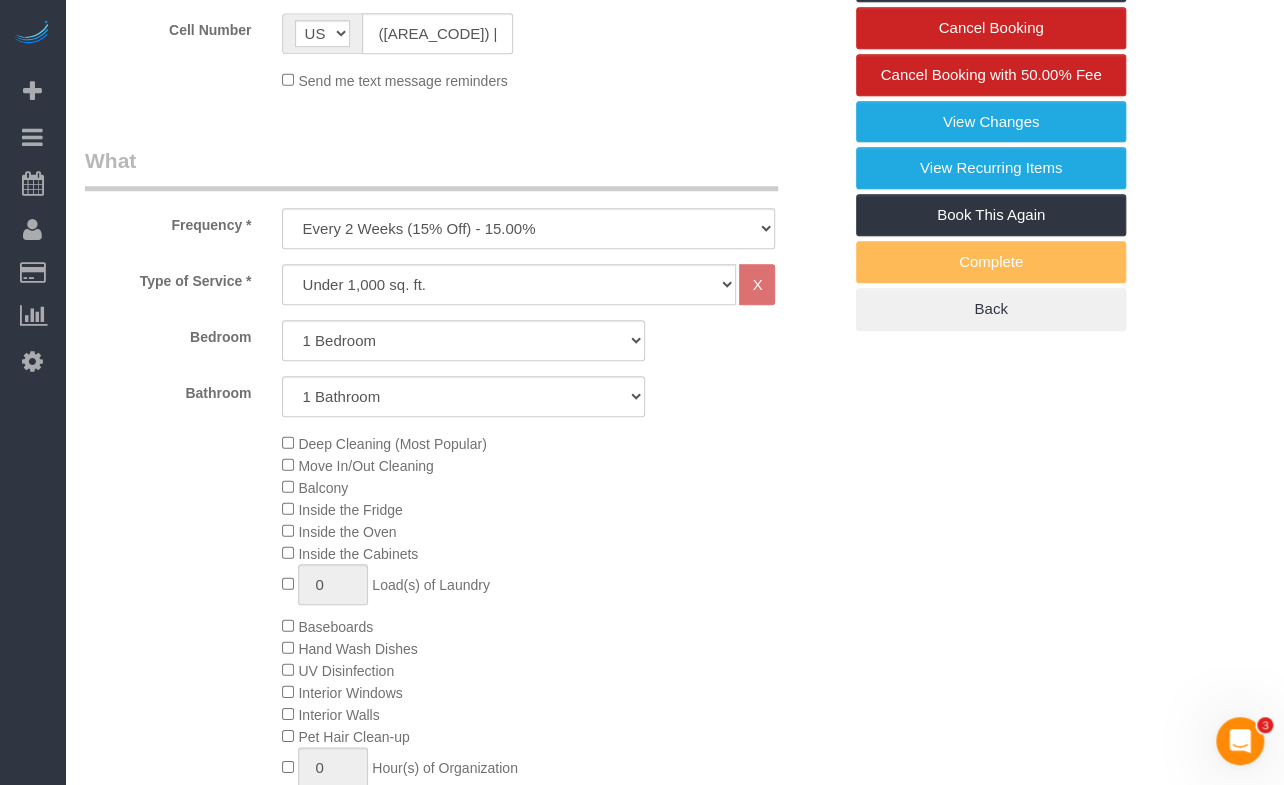 scroll, scrollTop: 277, scrollLeft: 0, axis: vertical 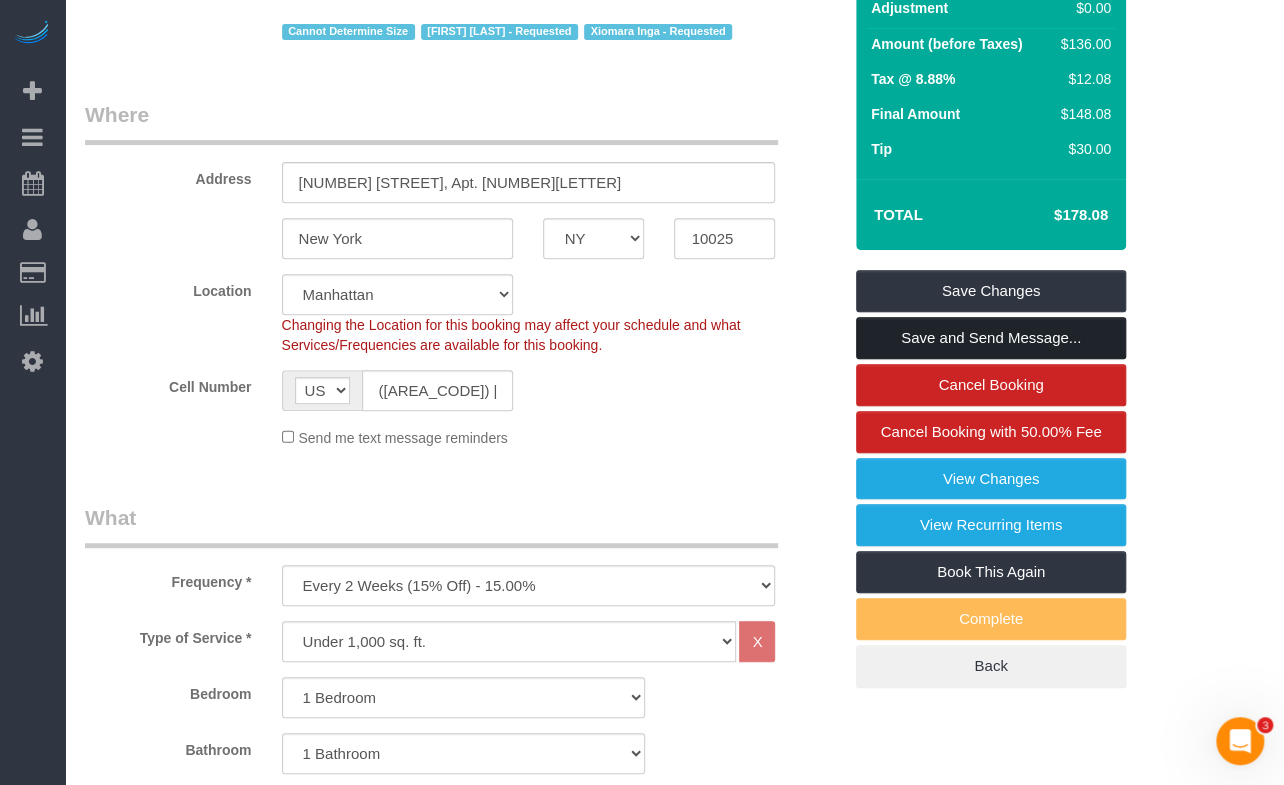 click on "Save and Send Message..." at bounding box center (991, 338) 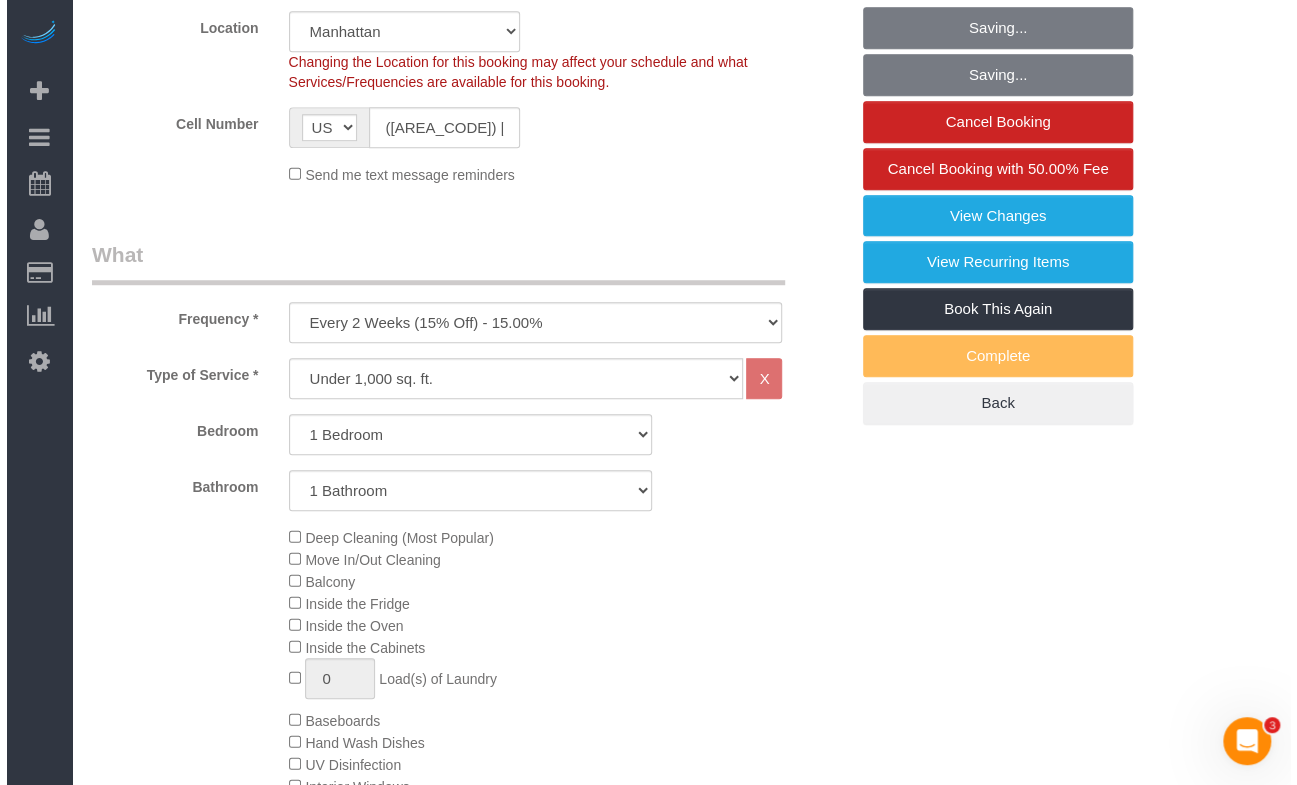 scroll, scrollTop: 913, scrollLeft: 0, axis: vertical 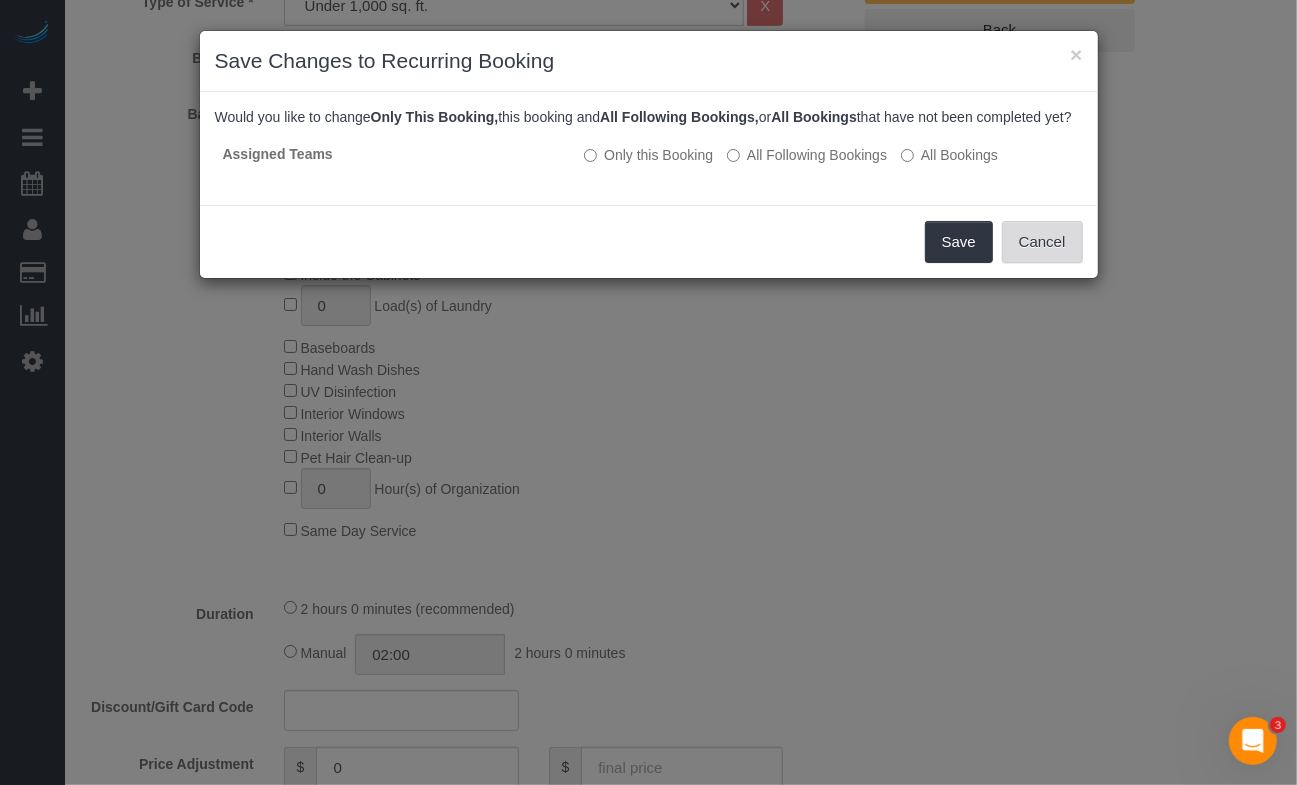 click on "Cancel" at bounding box center (1042, 242) 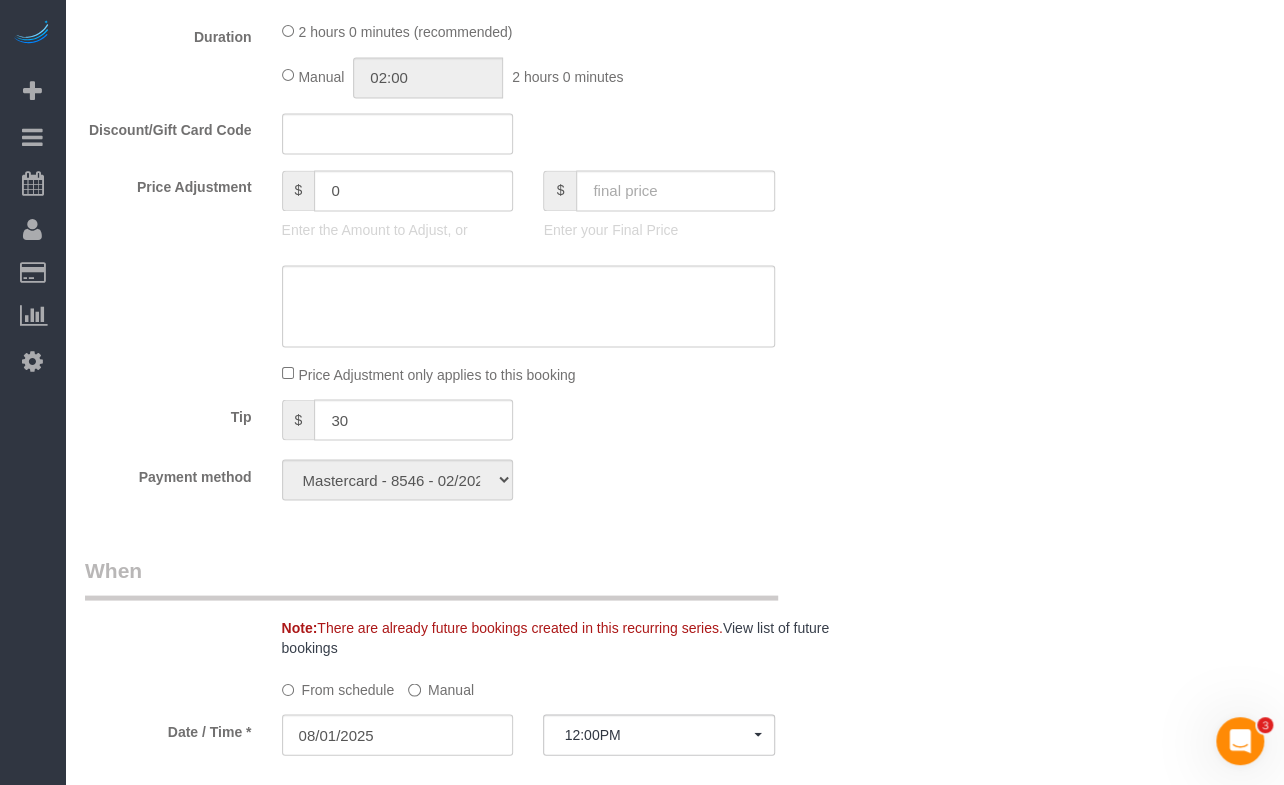 scroll, scrollTop: 1767, scrollLeft: 0, axis: vertical 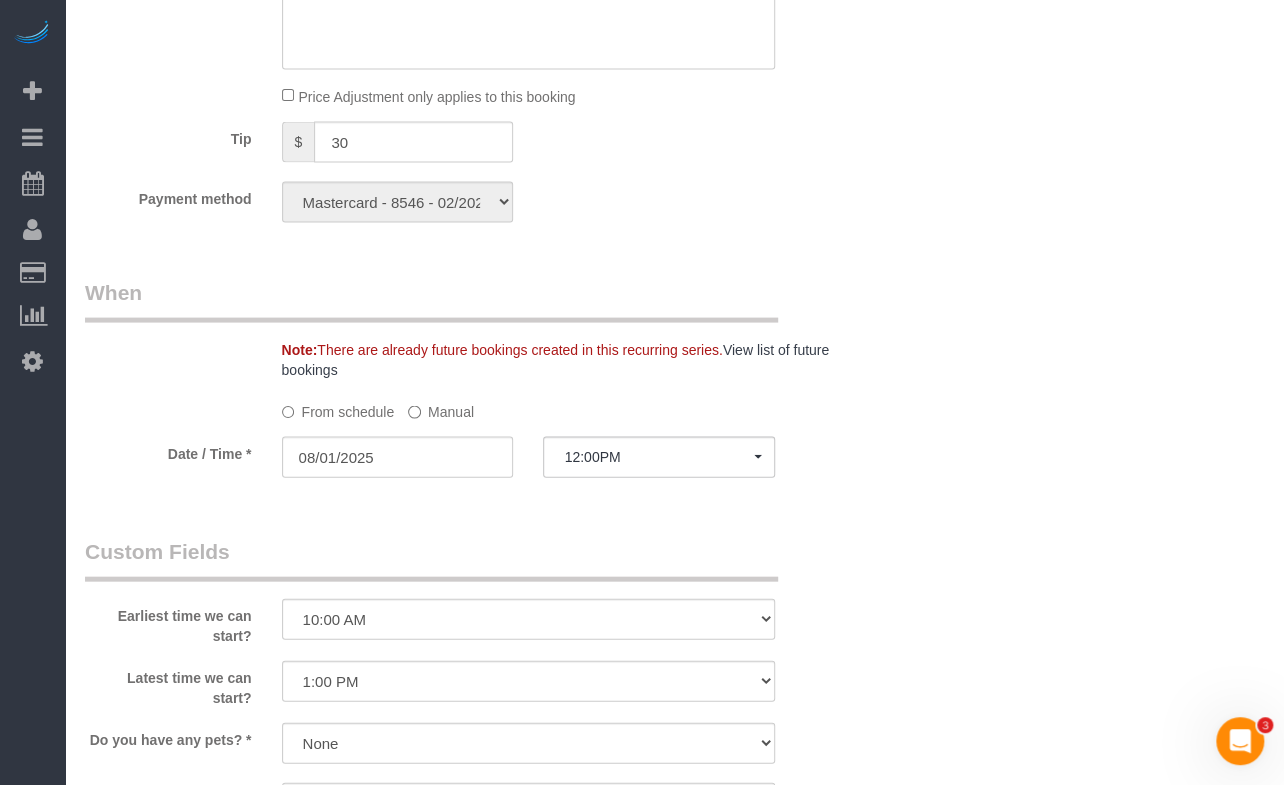 click on "Manual" 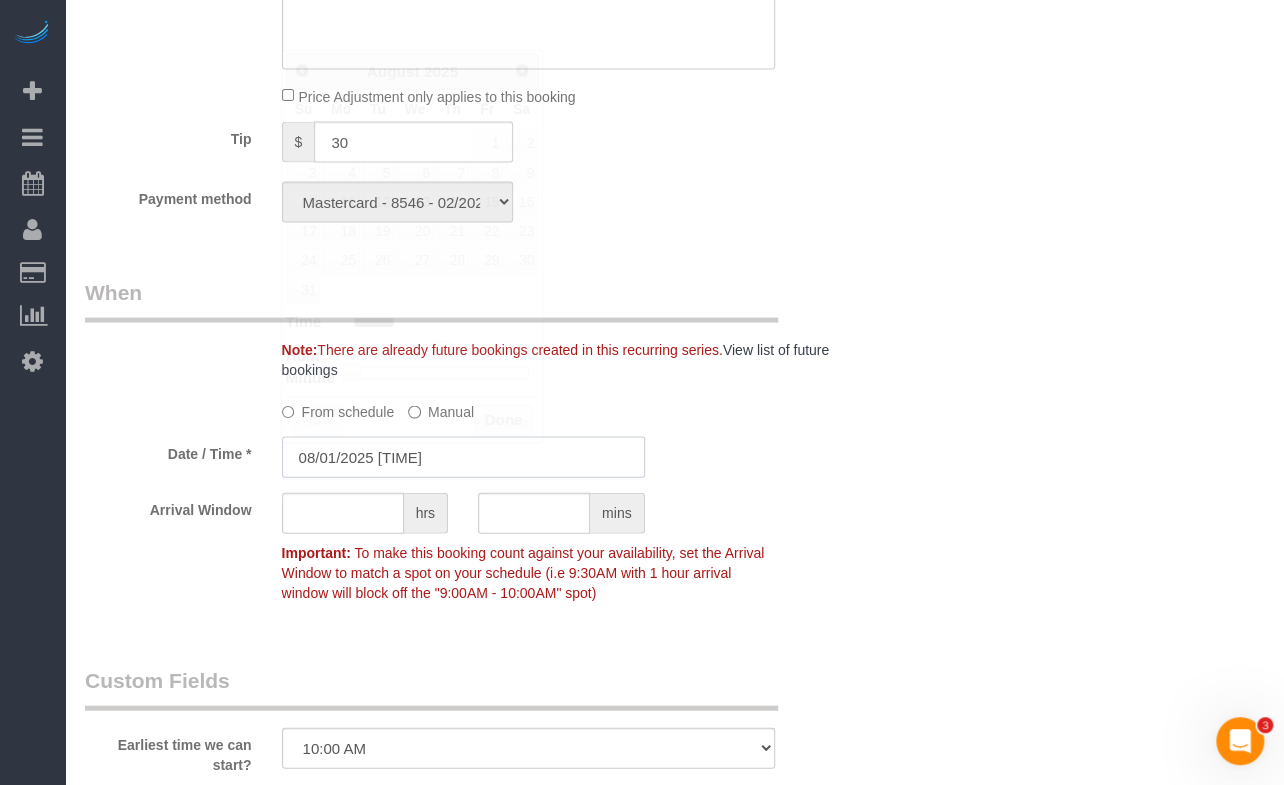 click on "08/01/2025 [TIME]" at bounding box center [463, 457] 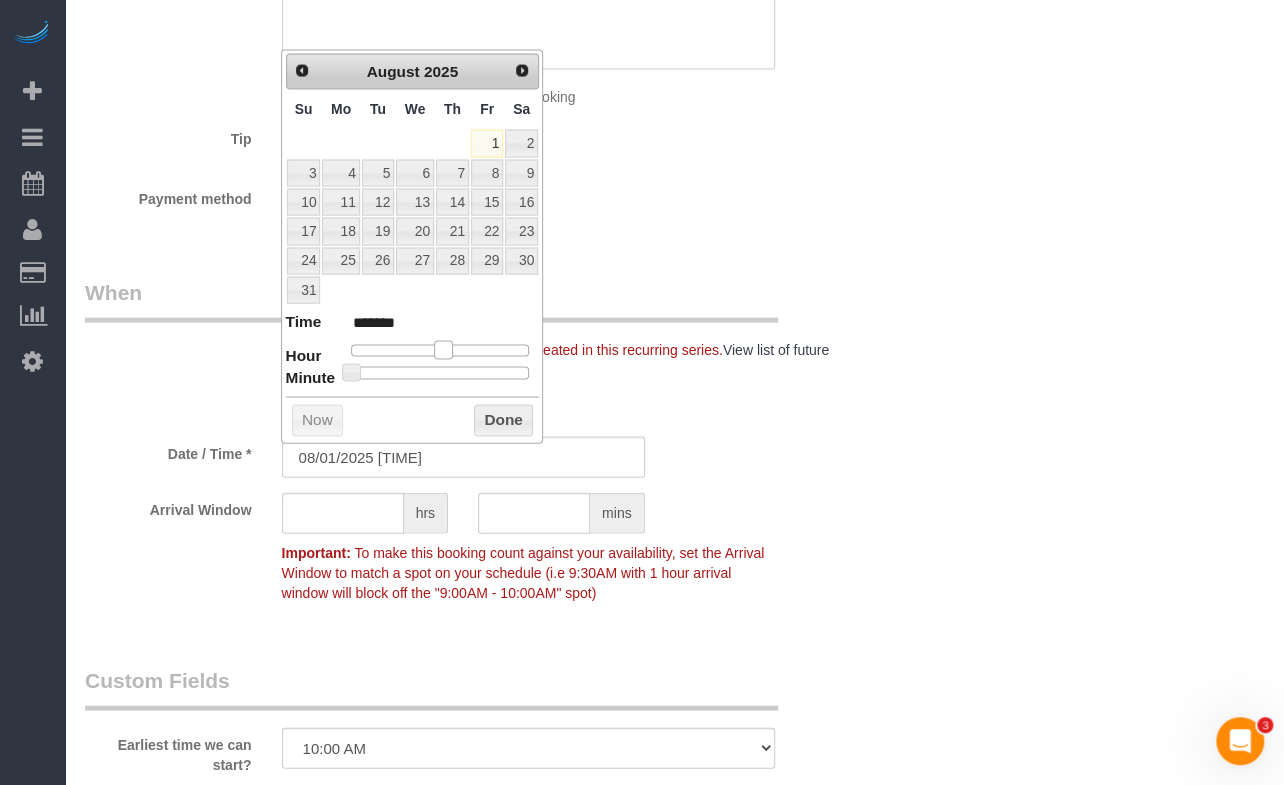 type on "[DATE] [TIME]" 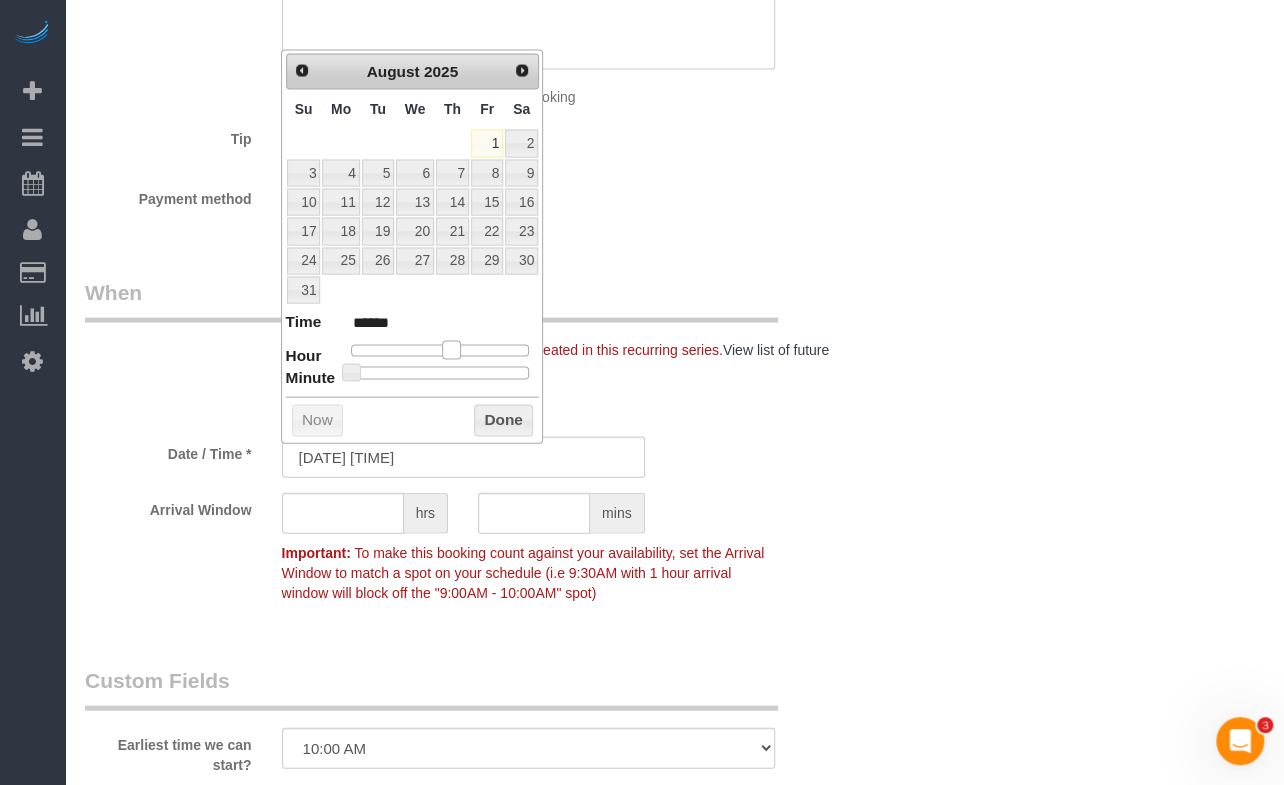 drag, startPoint x: 448, startPoint y: 344, endPoint x: 459, endPoint y: 350, distance: 12.529964 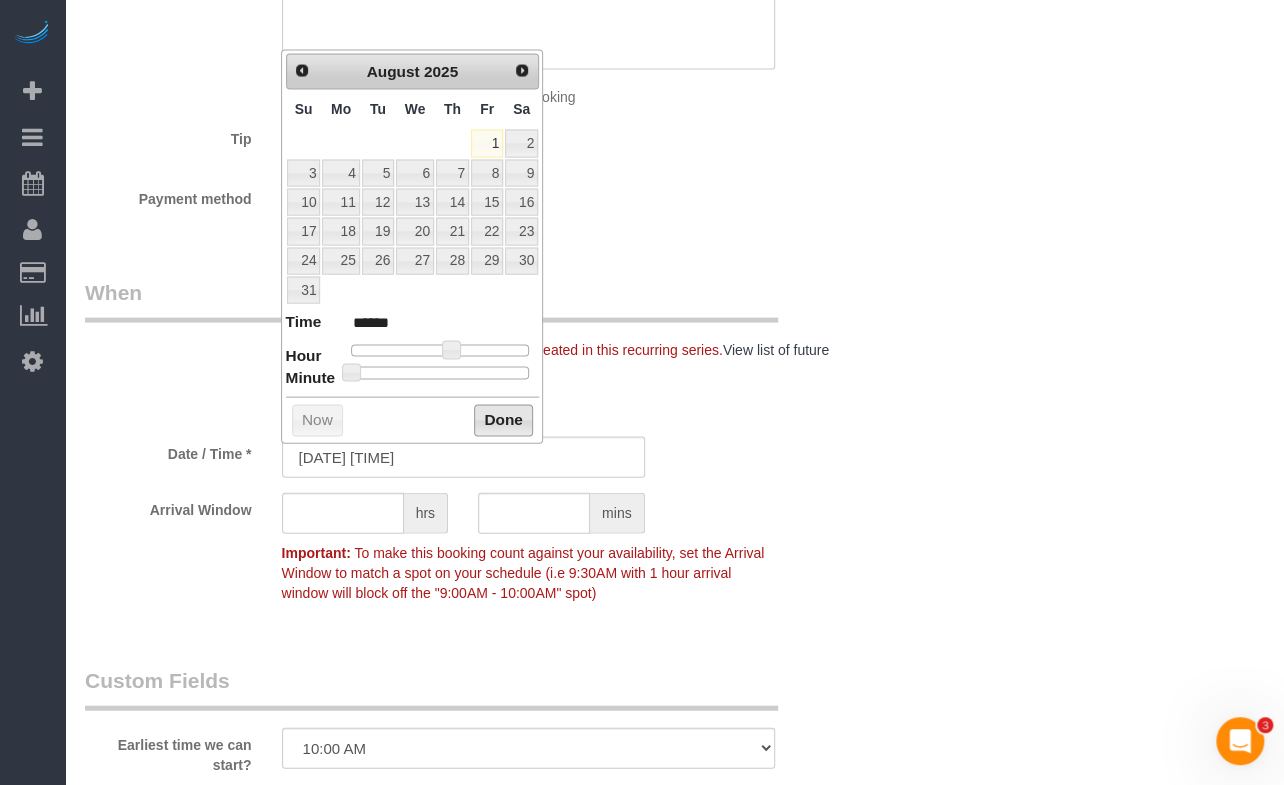 click on "Done" at bounding box center [503, 421] 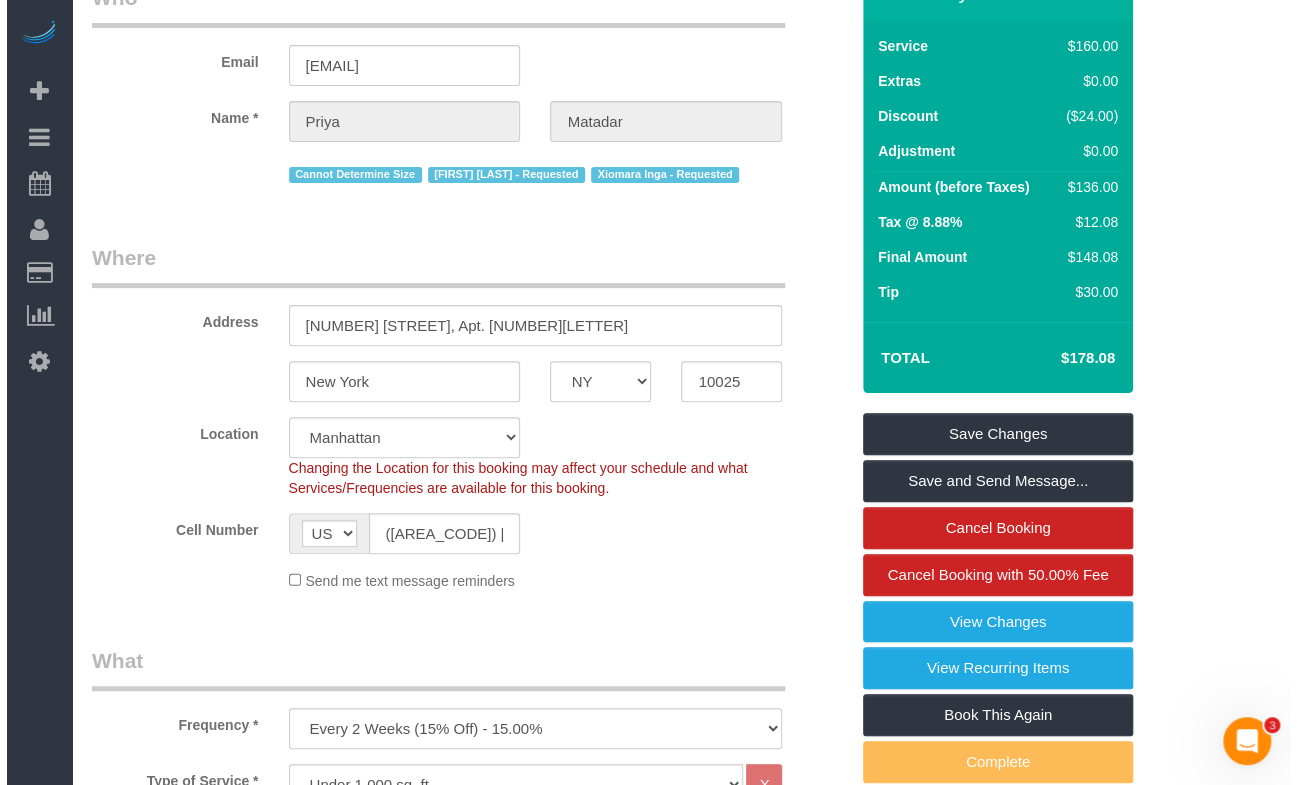 scroll, scrollTop: 130, scrollLeft: 0, axis: vertical 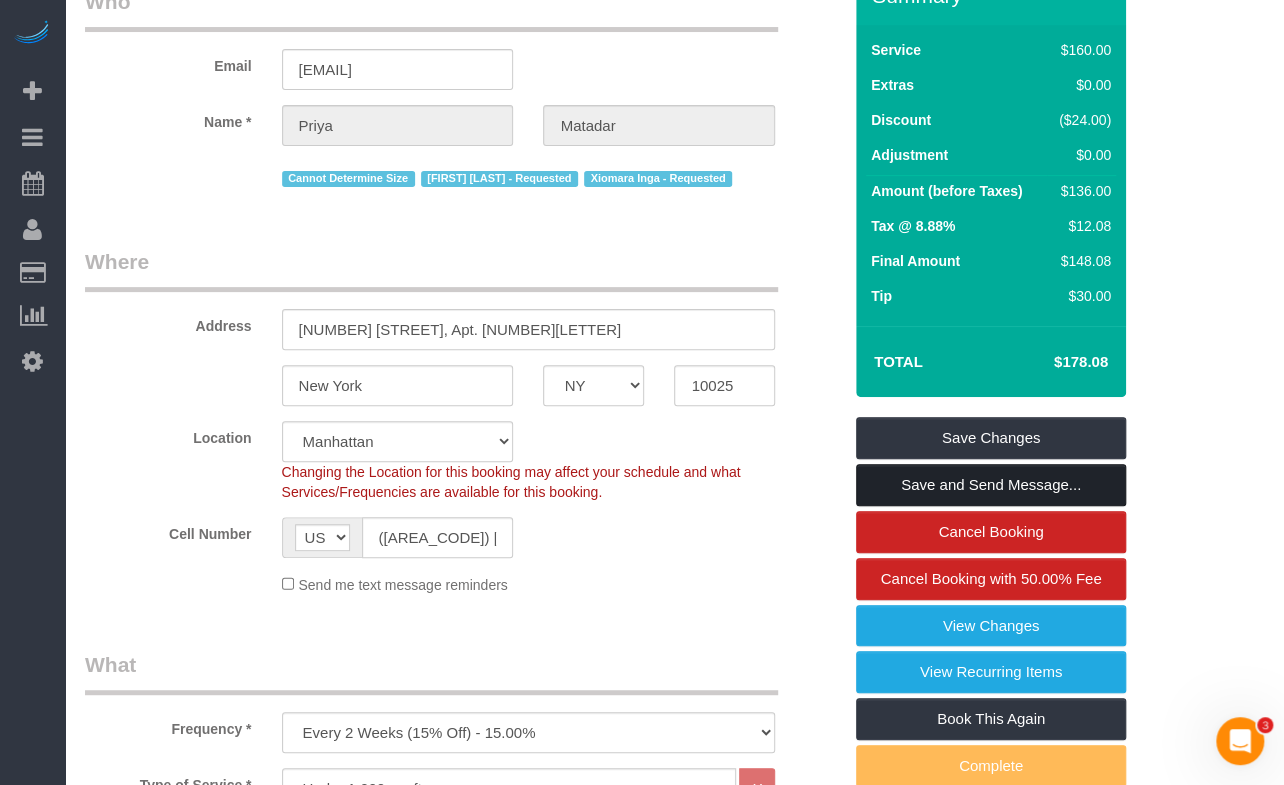 click on "Save and Send Message..." at bounding box center (991, 485) 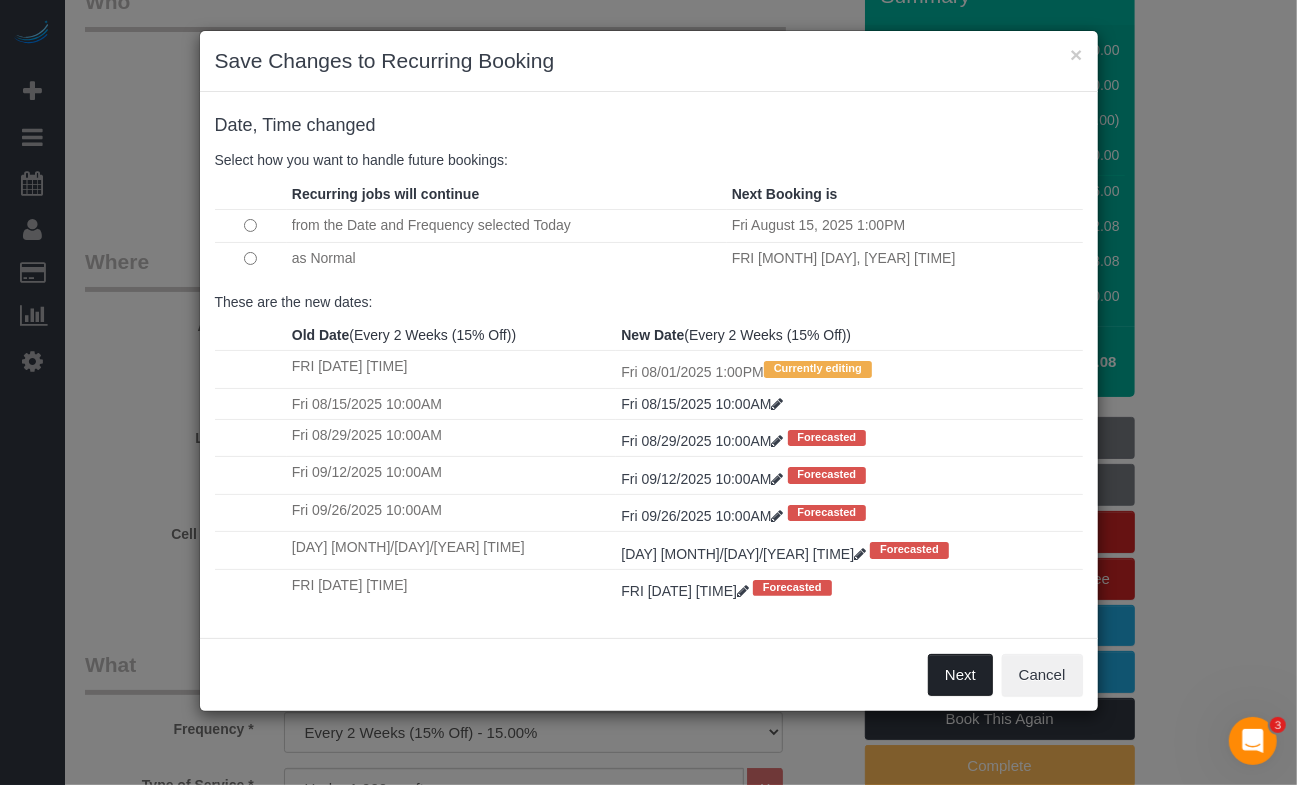 click on "Next" at bounding box center (960, 675) 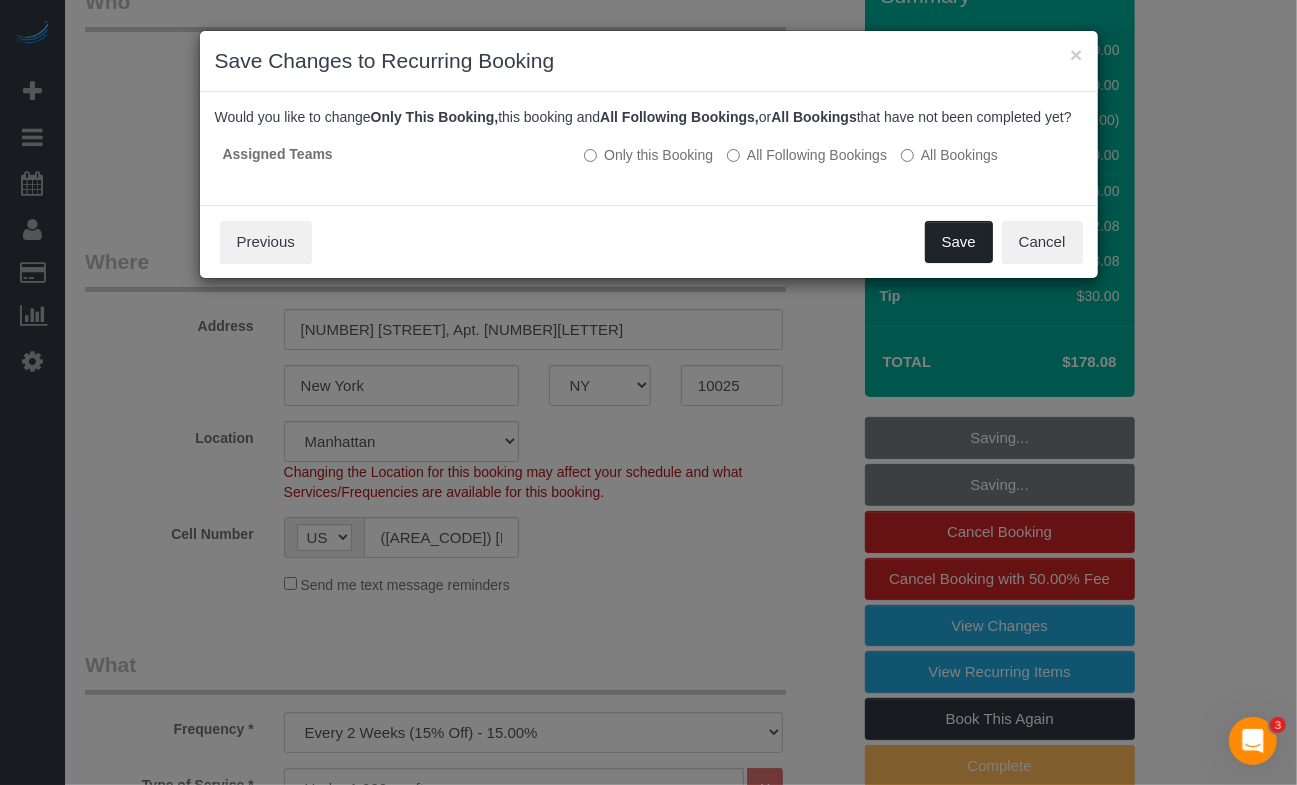click on "Save" at bounding box center (959, 242) 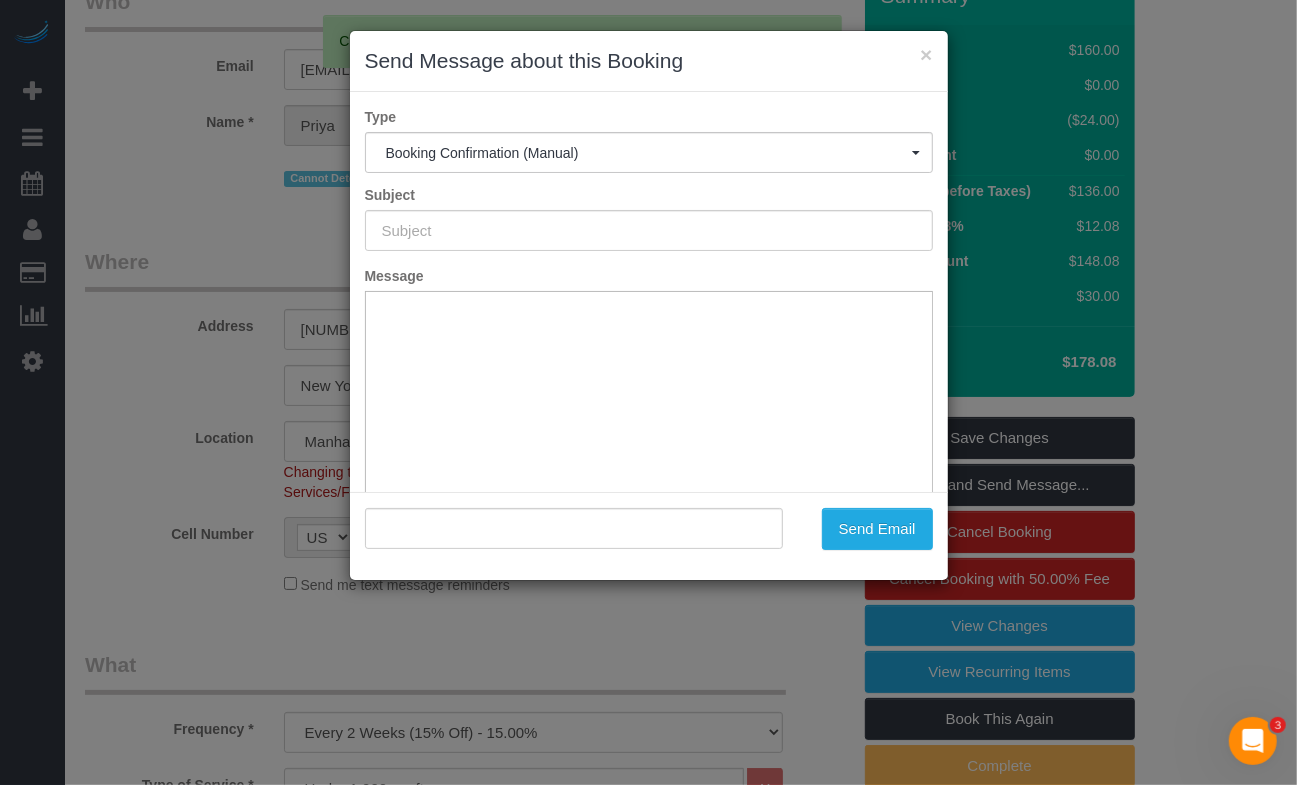 type on "Cleaning Confirmed for 08/01/2025 at [TIME]" 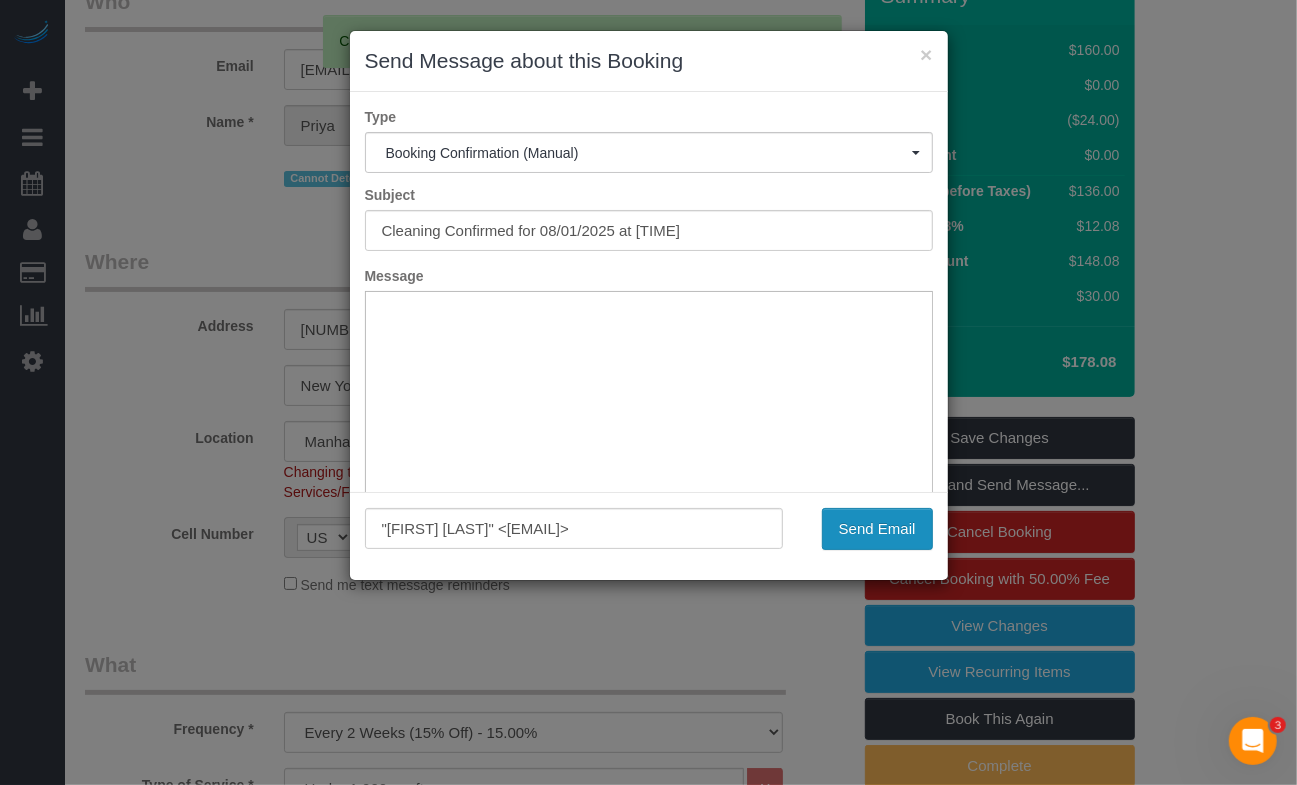 scroll, scrollTop: 0, scrollLeft: 0, axis: both 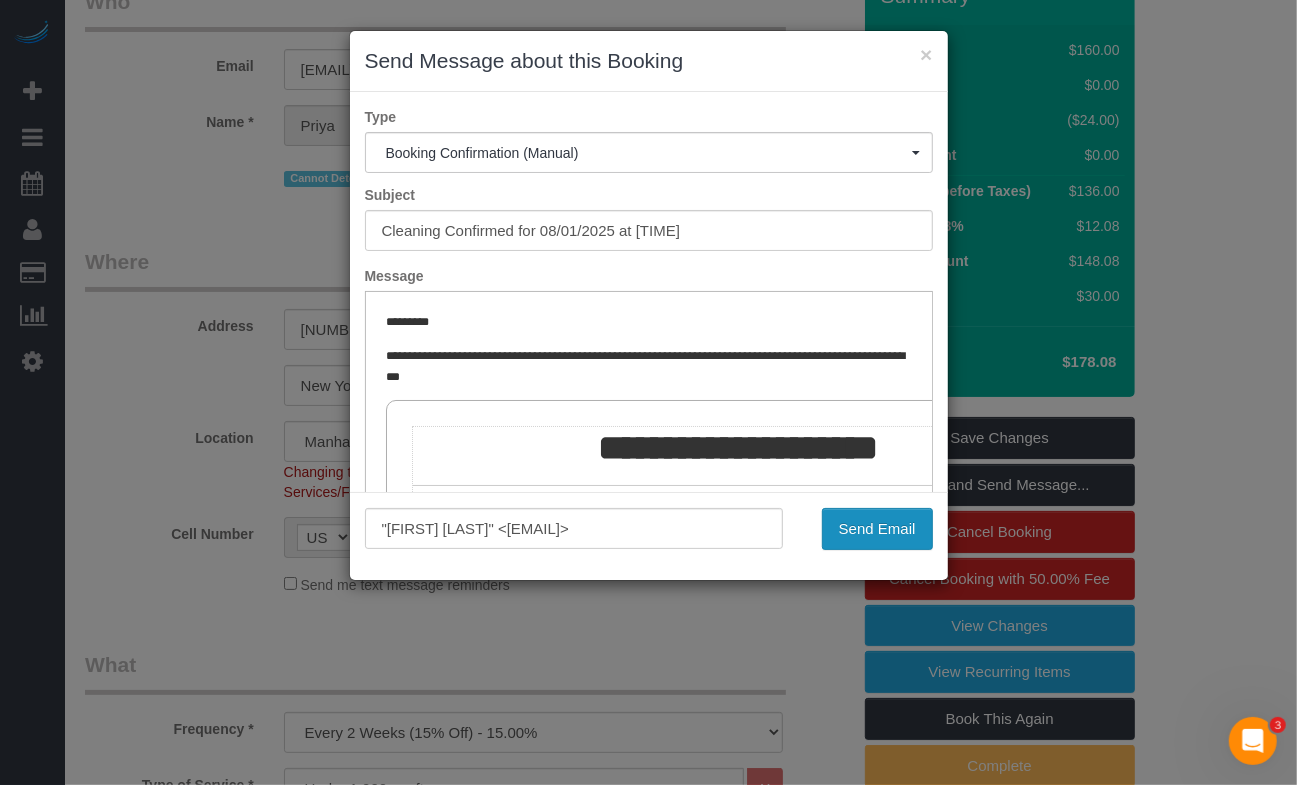 click on "Send Email" at bounding box center (877, 529) 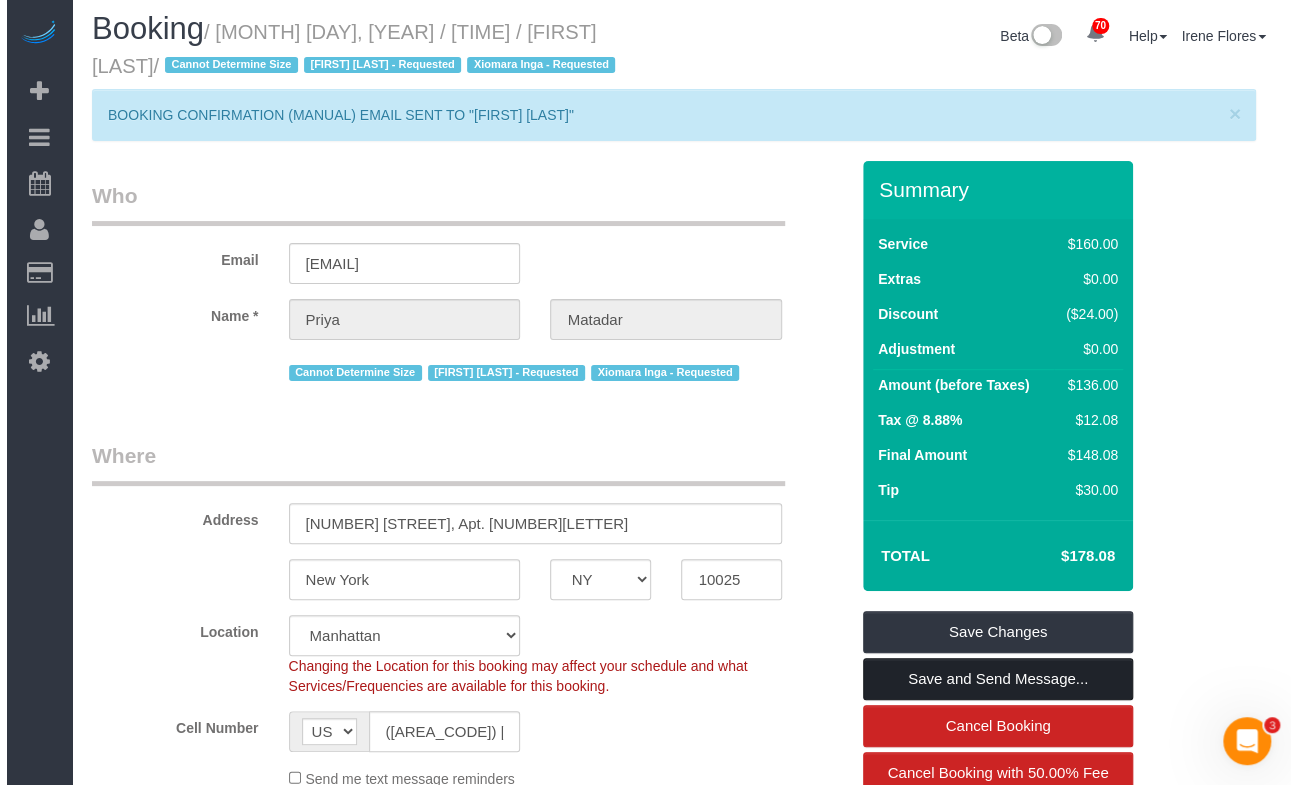scroll, scrollTop: 0, scrollLeft: 0, axis: both 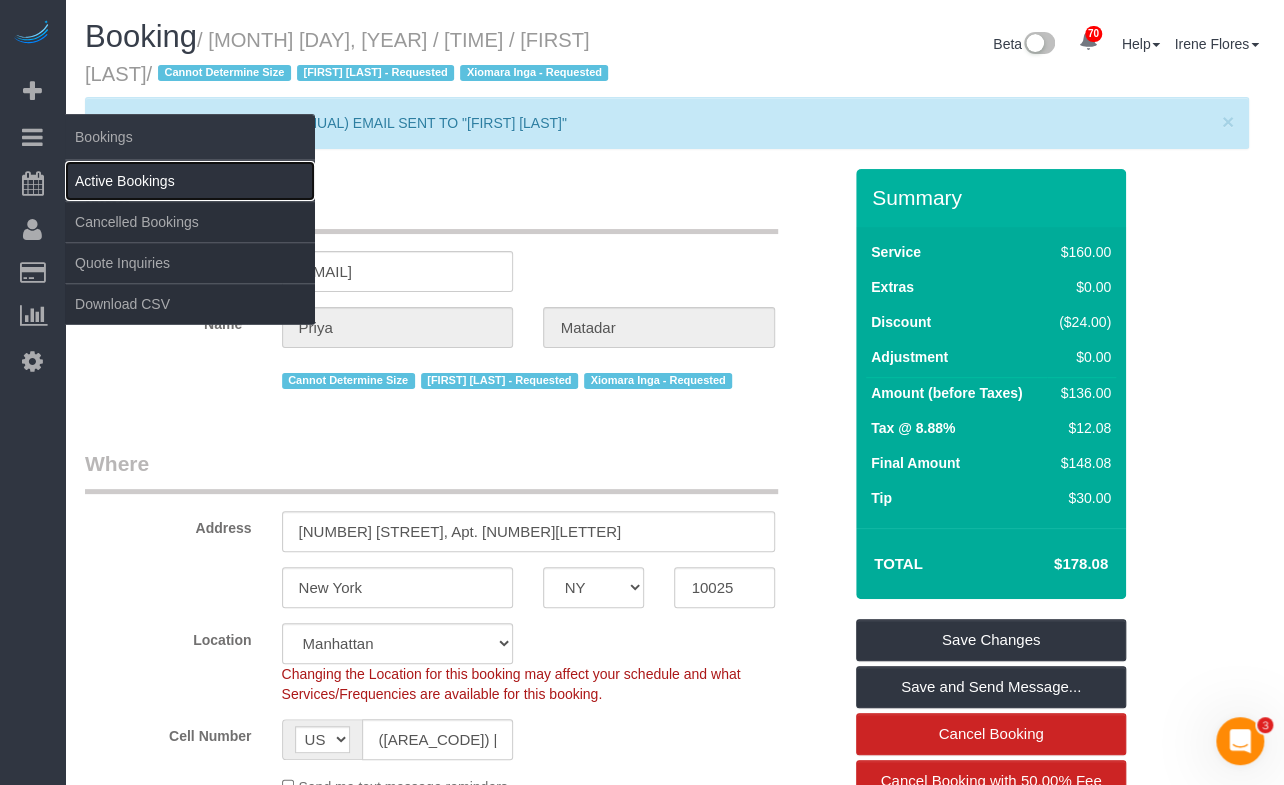 click on "Active Bookings" at bounding box center [190, 181] 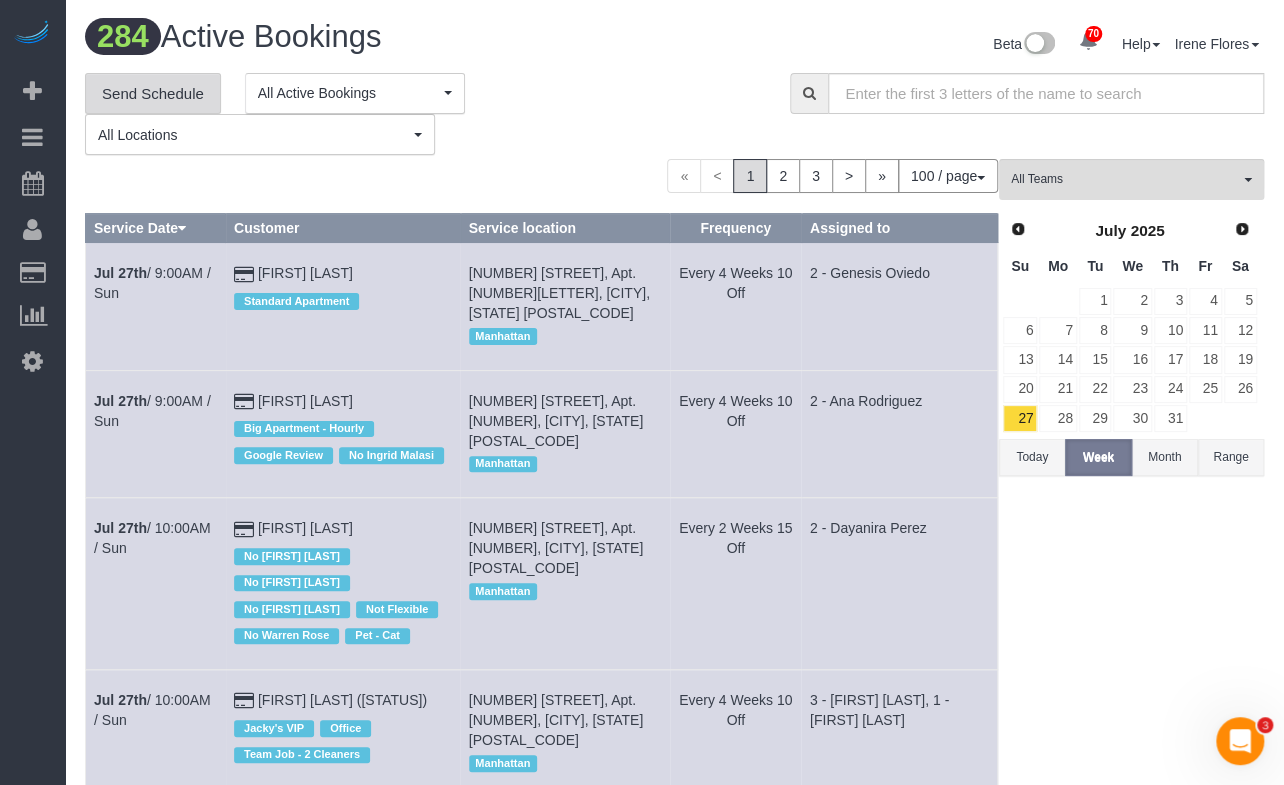 click on "Send Schedule" at bounding box center (153, 94) 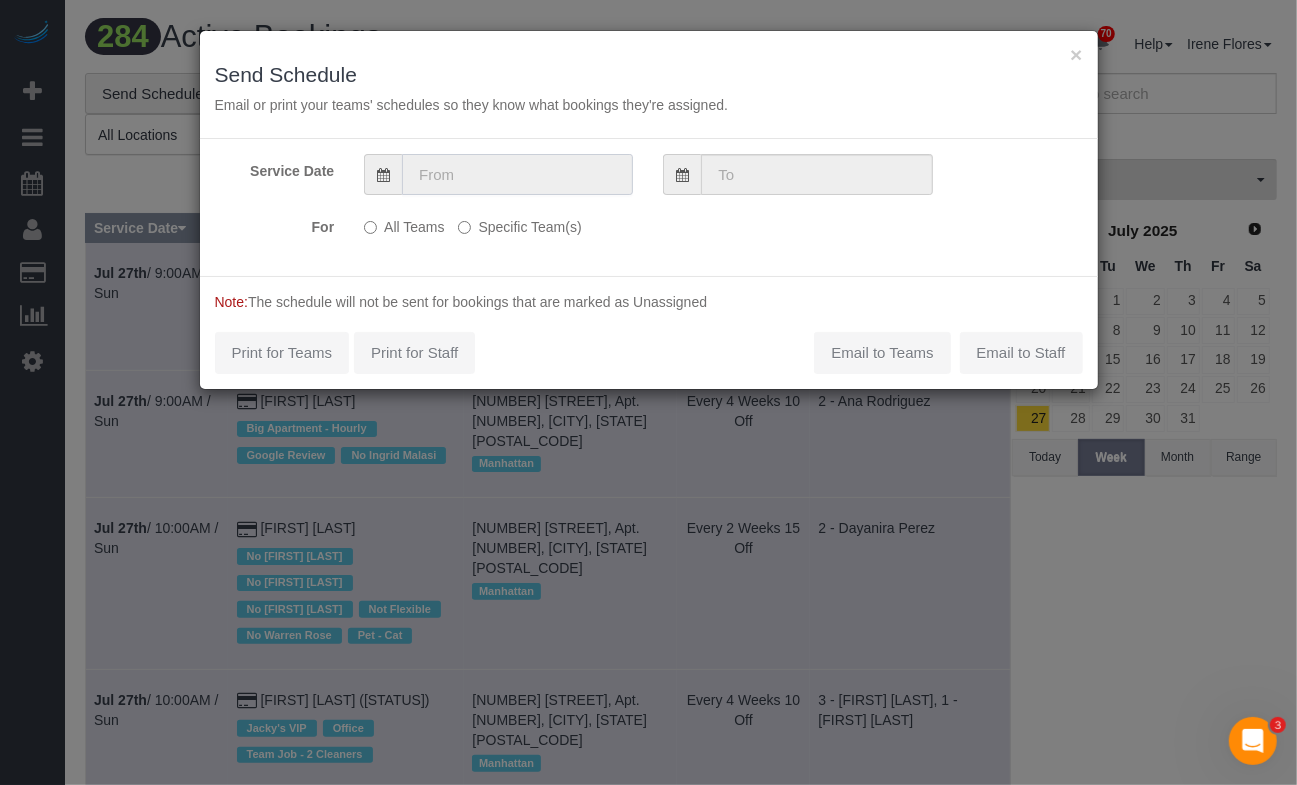 click at bounding box center [517, 174] 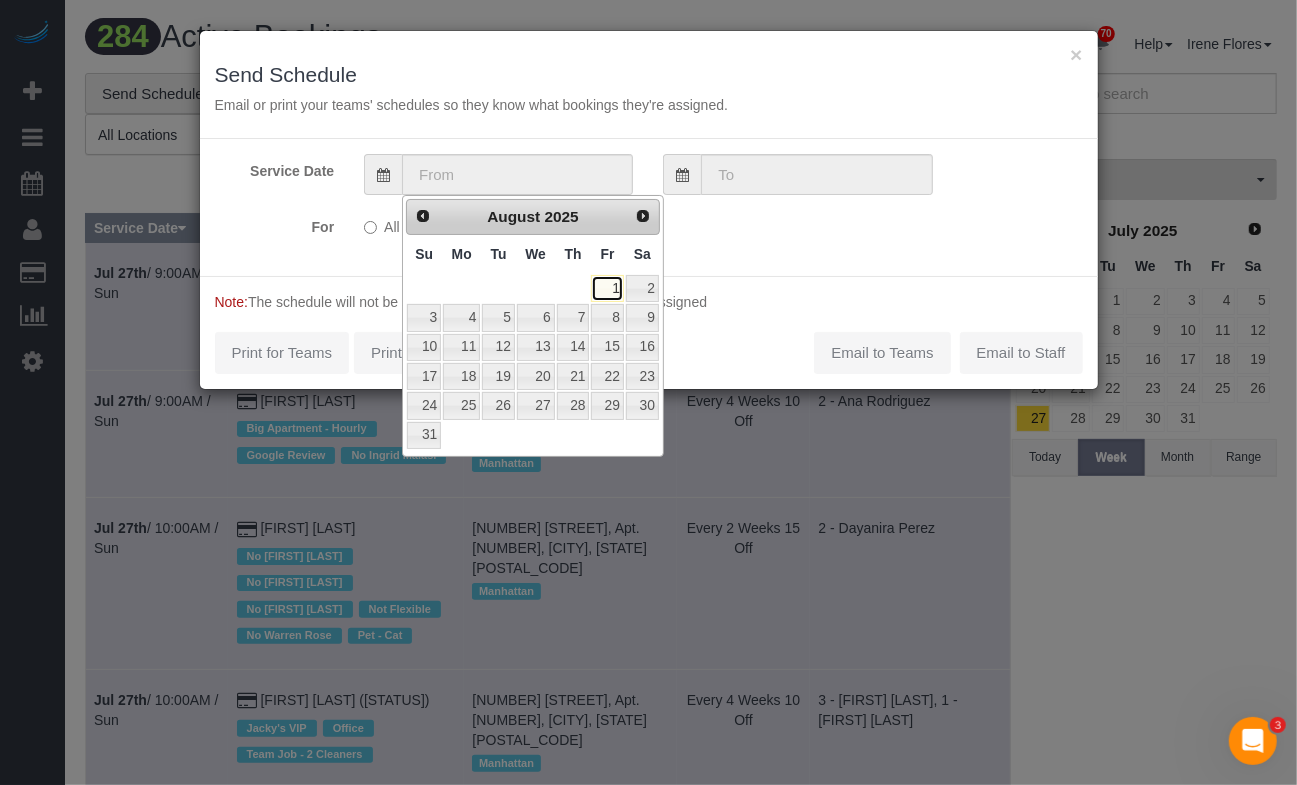 click on "1" at bounding box center (607, 288) 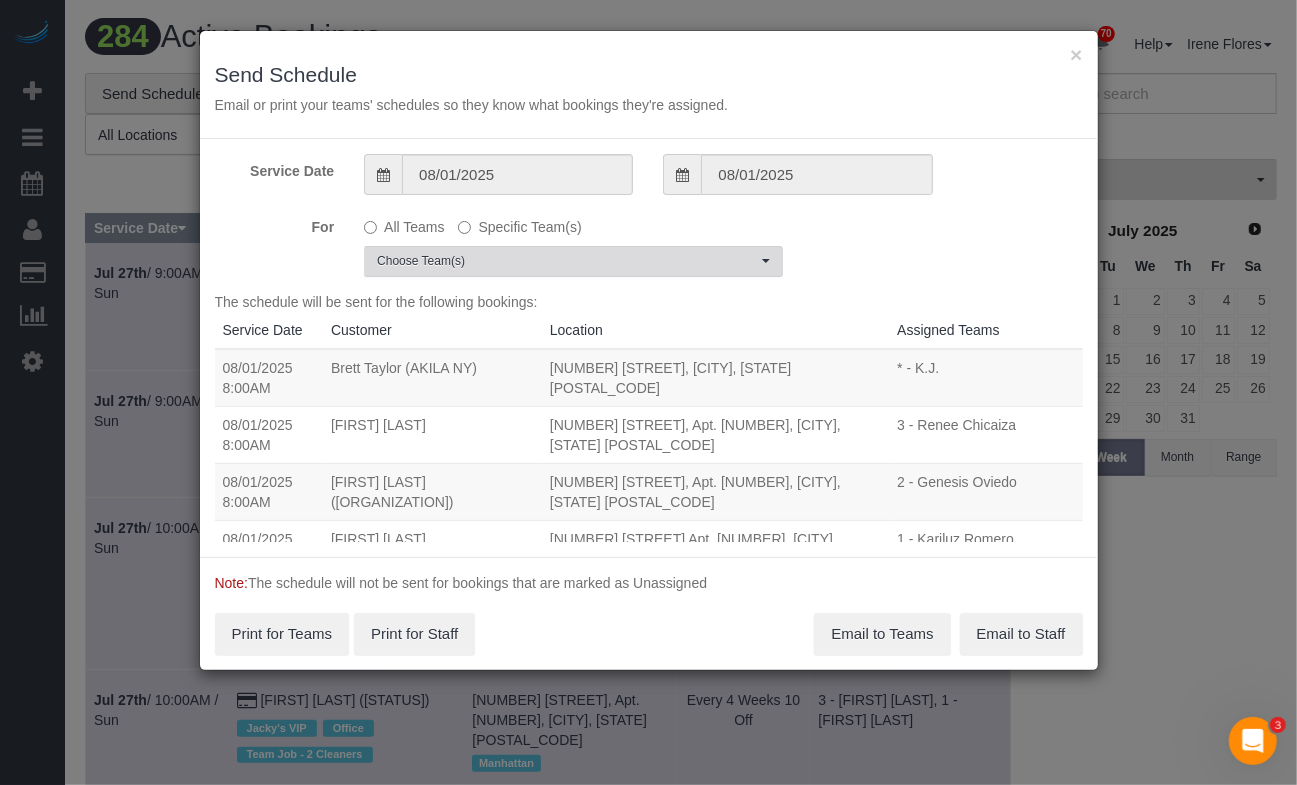 click on "Choose Team(s)" at bounding box center (573, 261) 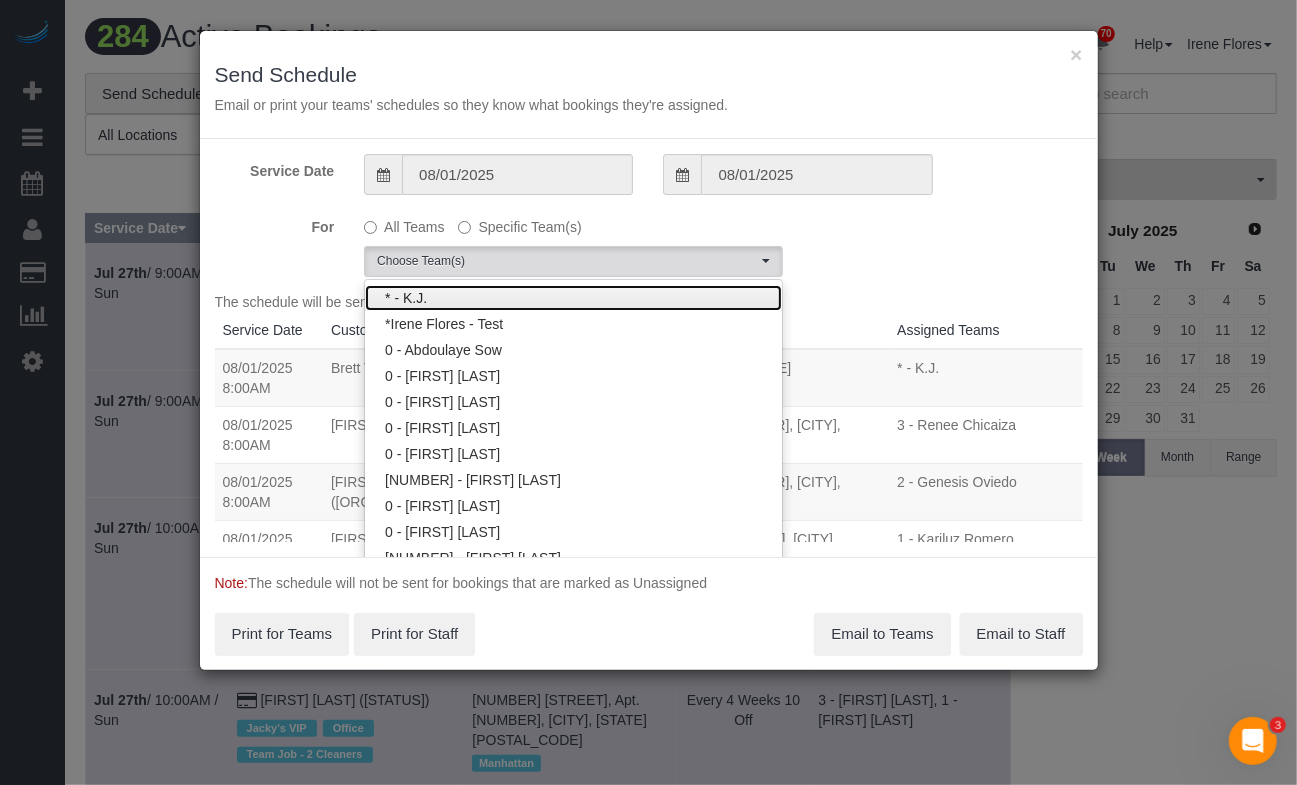 click on "* - K.J." at bounding box center (573, 298) 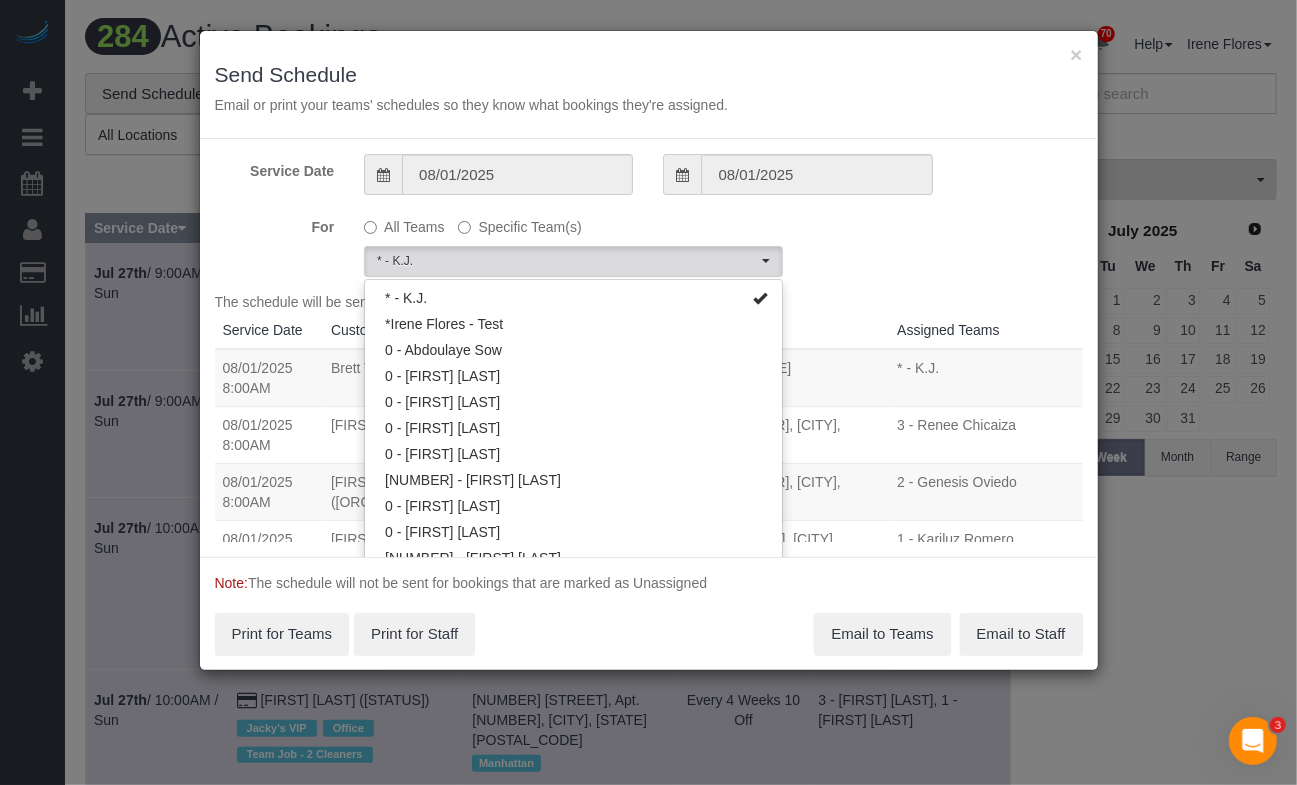 click on "FOR
ALL TEAMS
SPECIFIC TEAM(S)
* - [INITIALS]
CHOOSE TEAM(S)
* - [INITIALS]
* [FIRST] [LAST] - TEST
0 - [FIRST] [LAST]
0 - [FIRST] [LAST]
0 - [FIRST] [LAST]
0 - [FIRST] [LAST]" at bounding box center (649, 243) 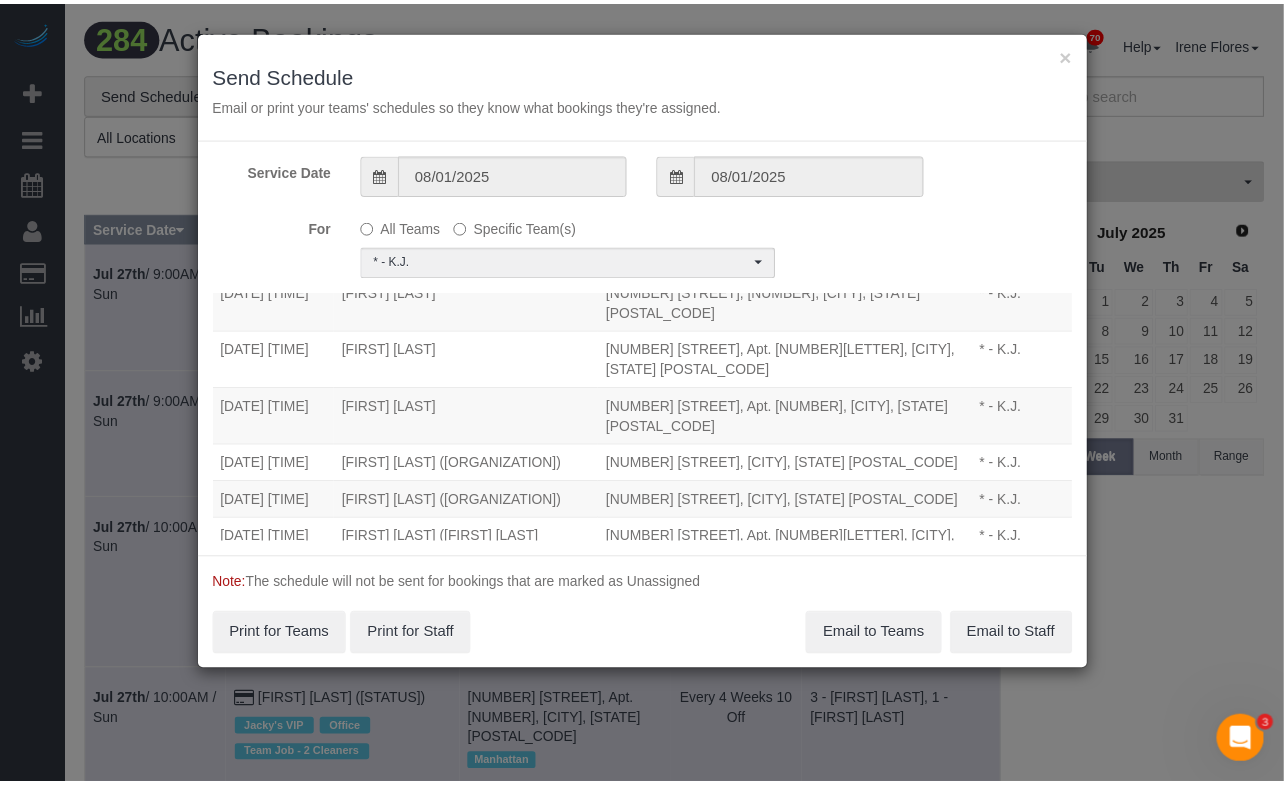 scroll, scrollTop: 322, scrollLeft: 0, axis: vertical 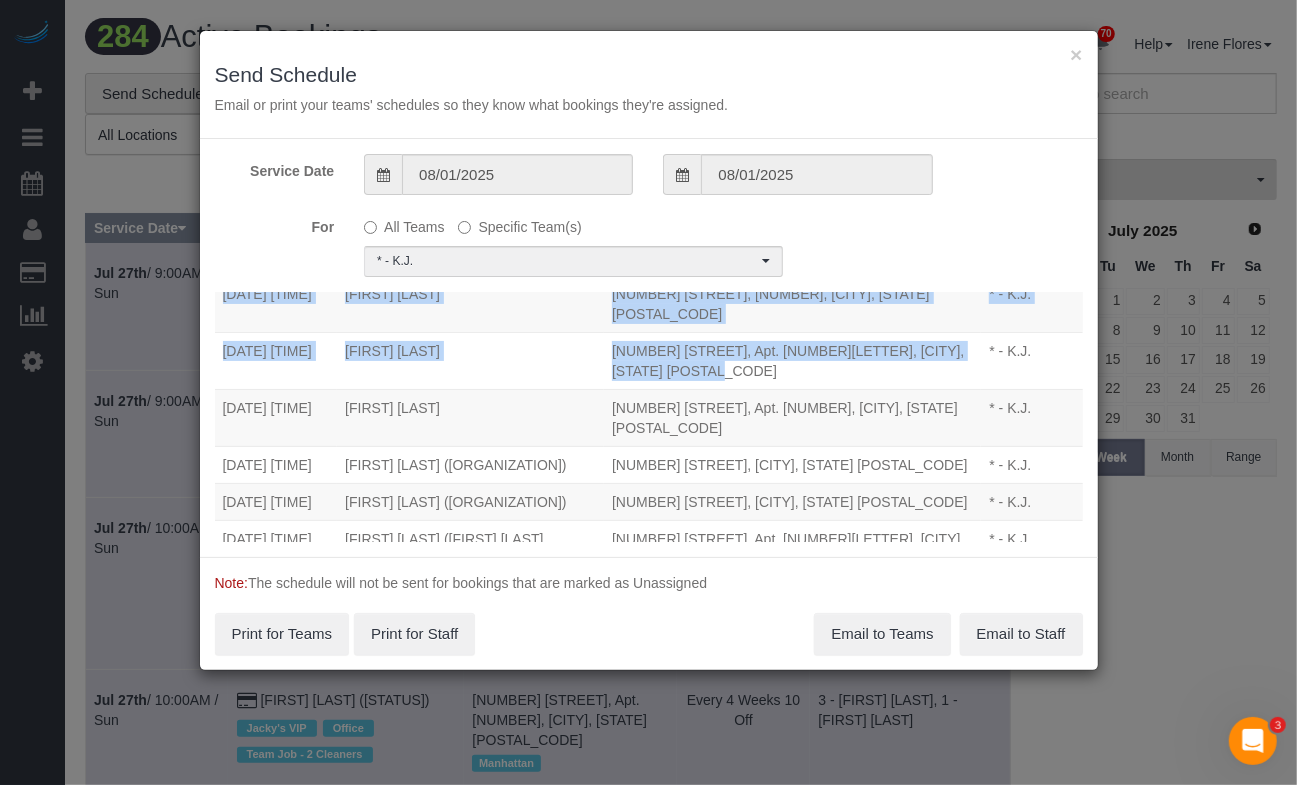 drag, startPoint x: 208, startPoint y: 346, endPoint x: 779, endPoint y: 370, distance: 571.50415 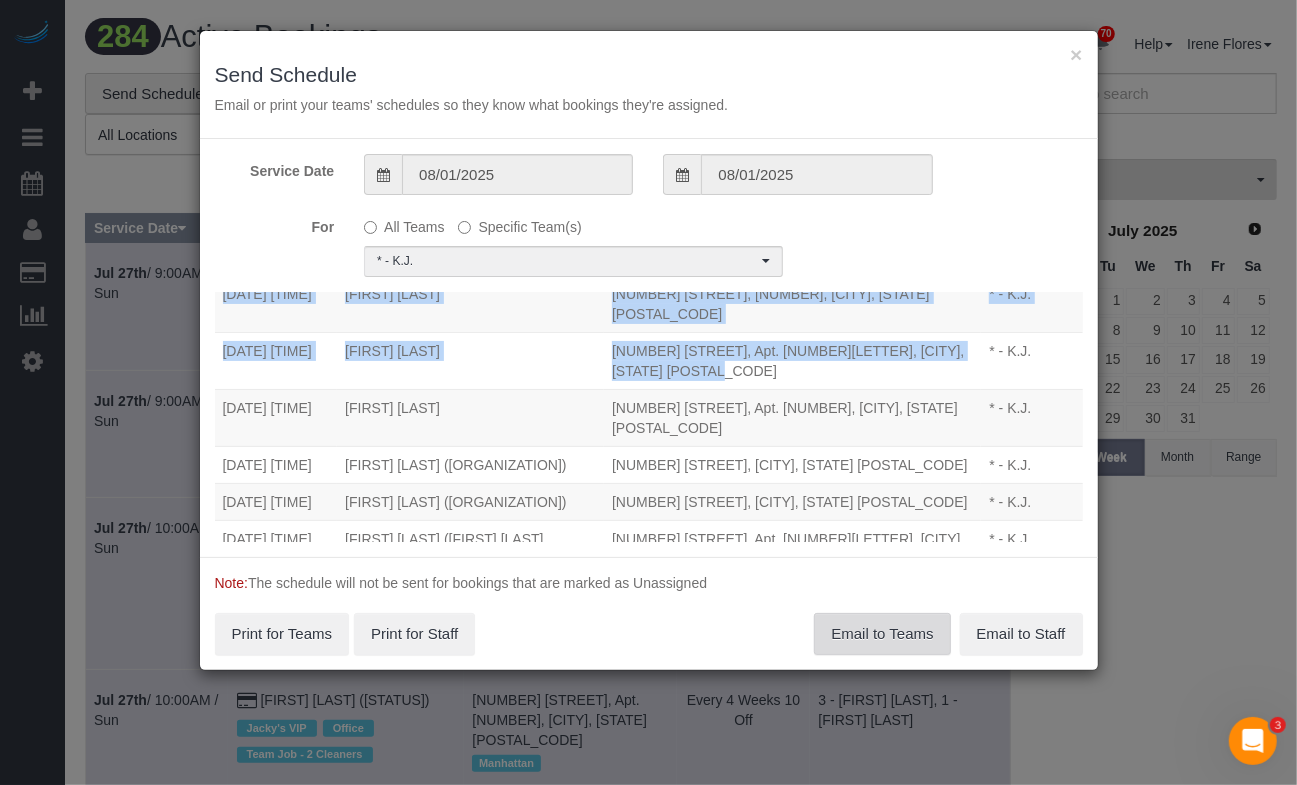 click on "Email to Teams" at bounding box center [882, 634] 